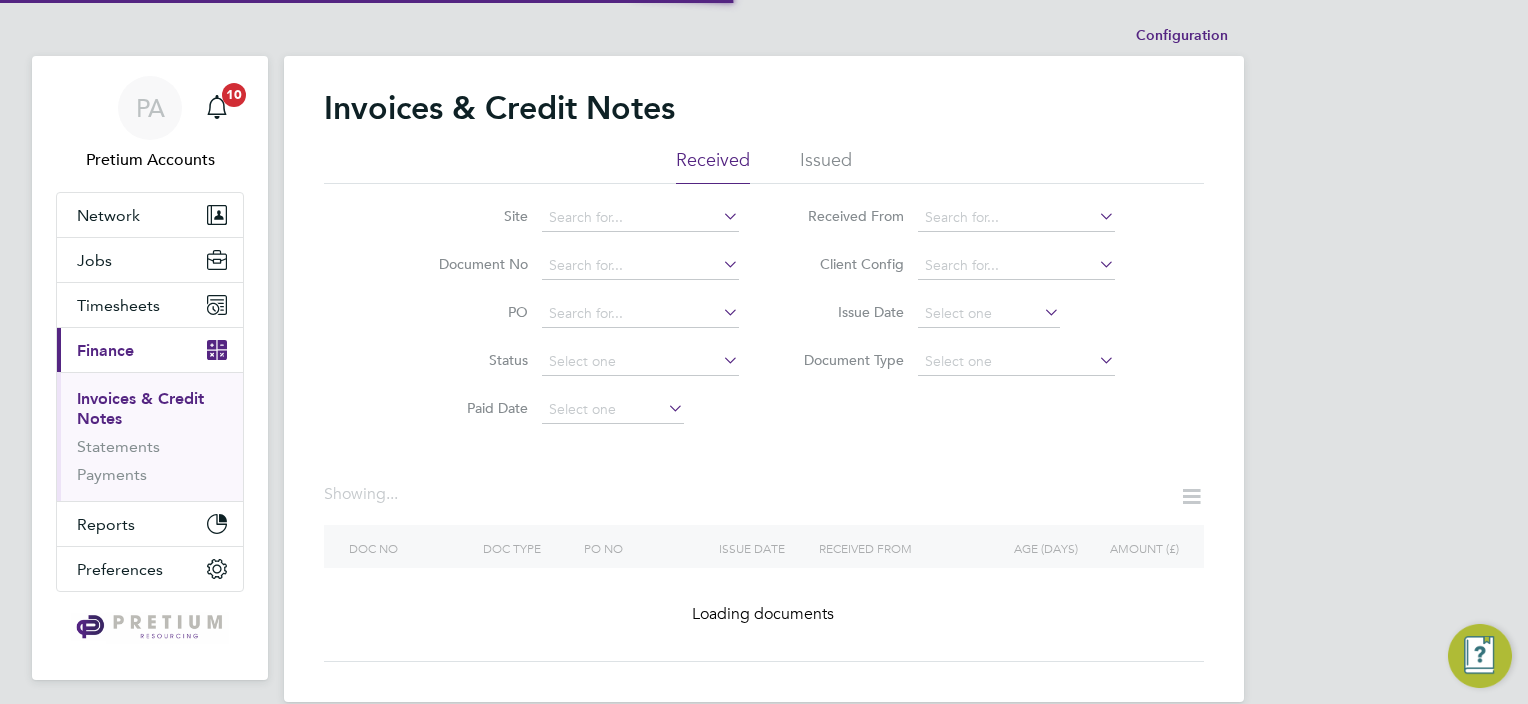 scroll, scrollTop: 0, scrollLeft: 0, axis: both 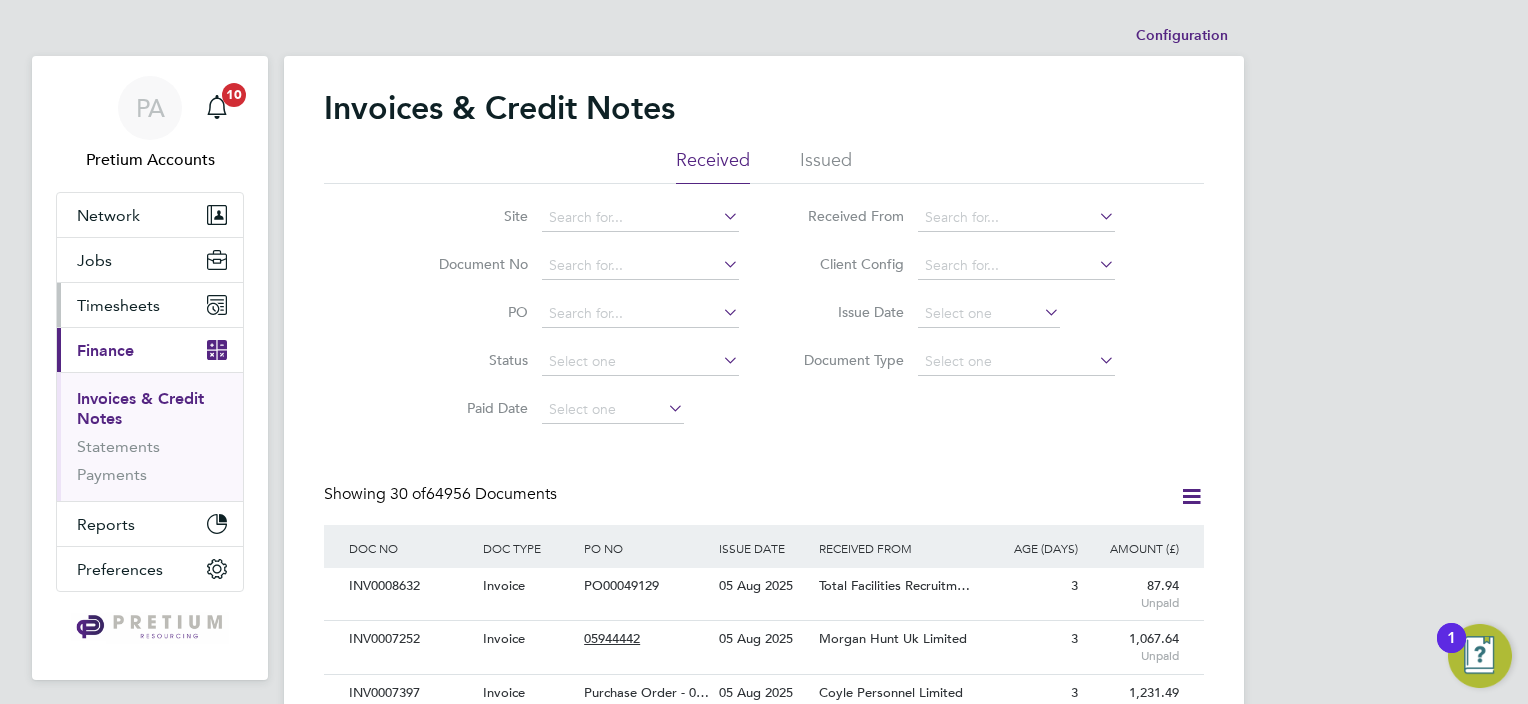 click on "Timesheets" at bounding box center [118, 305] 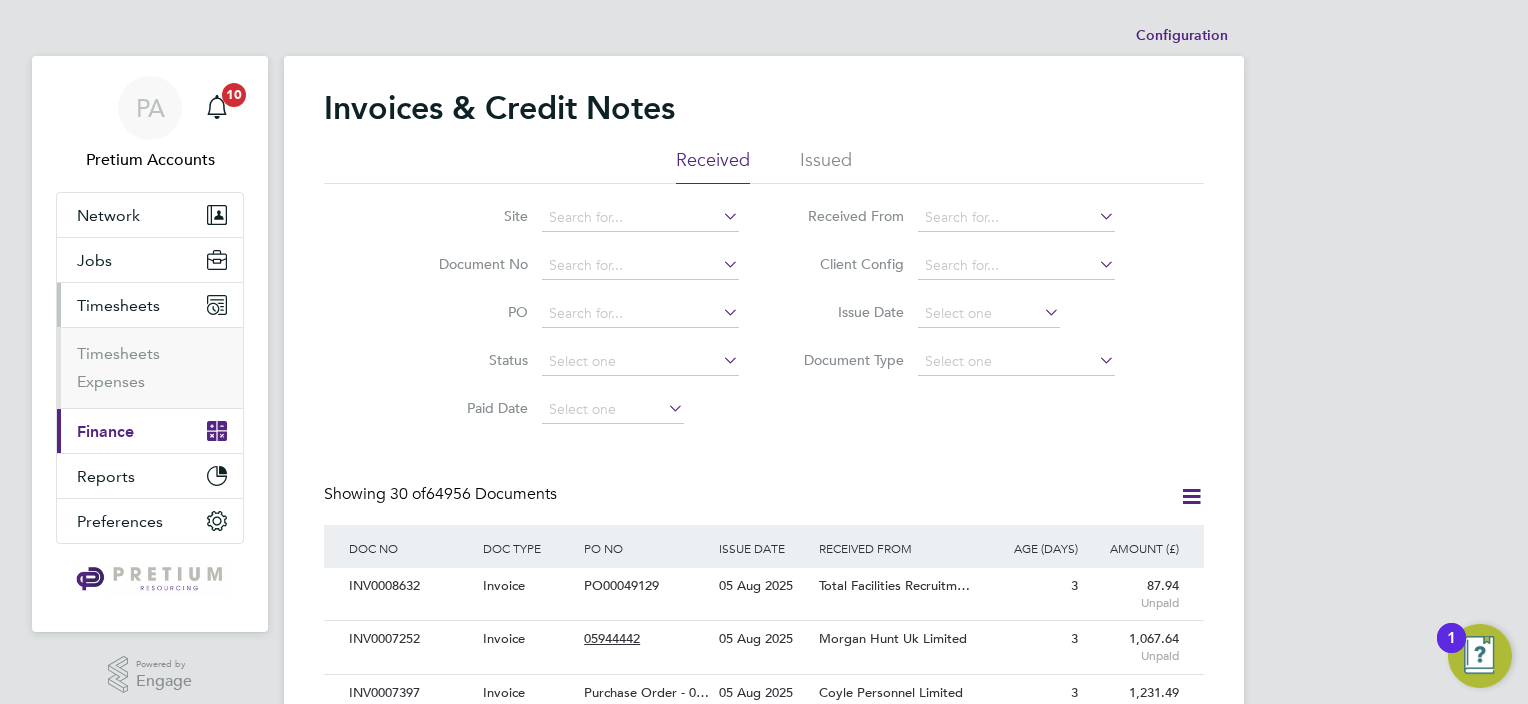 click on "Finance" at bounding box center [105, 431] 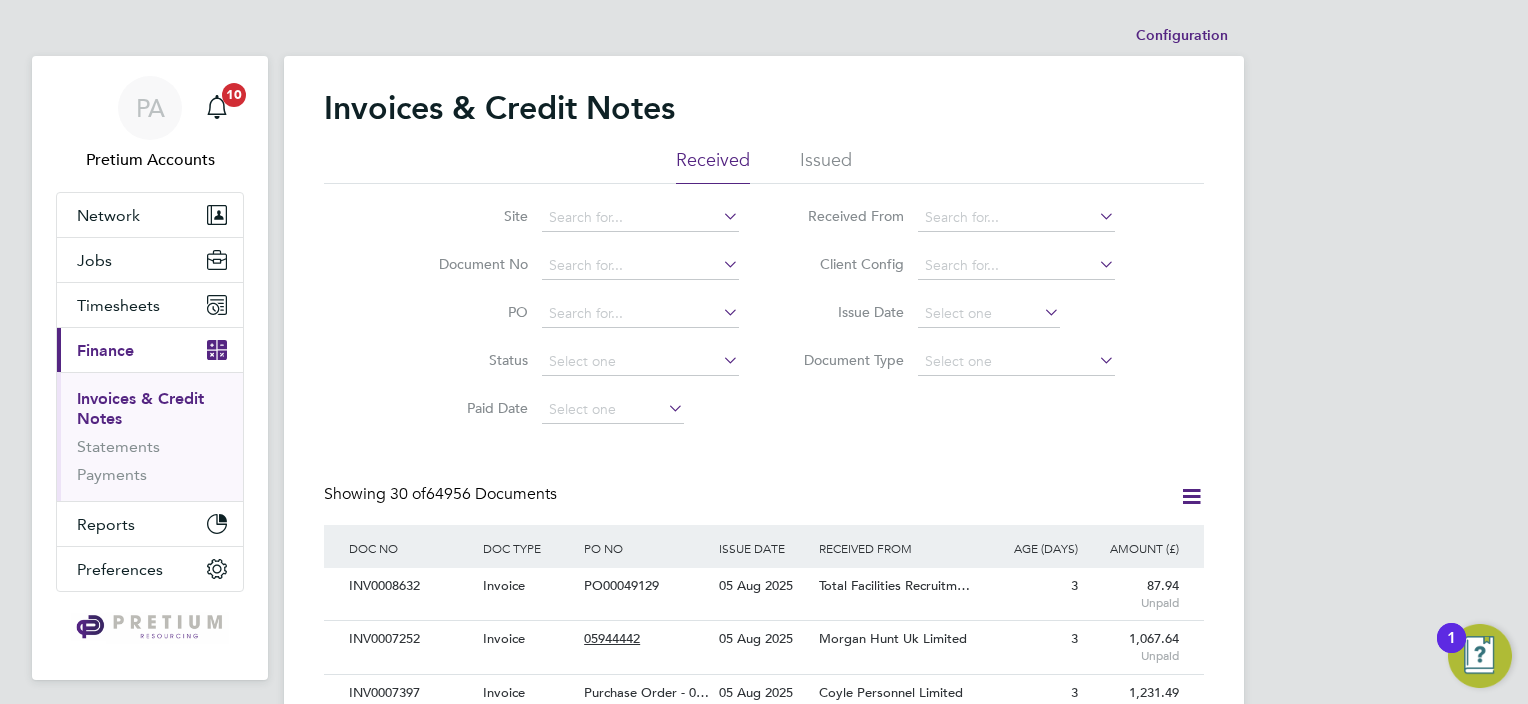 click on "Invoices & Credit Notes" at bounding box center [140, 408] 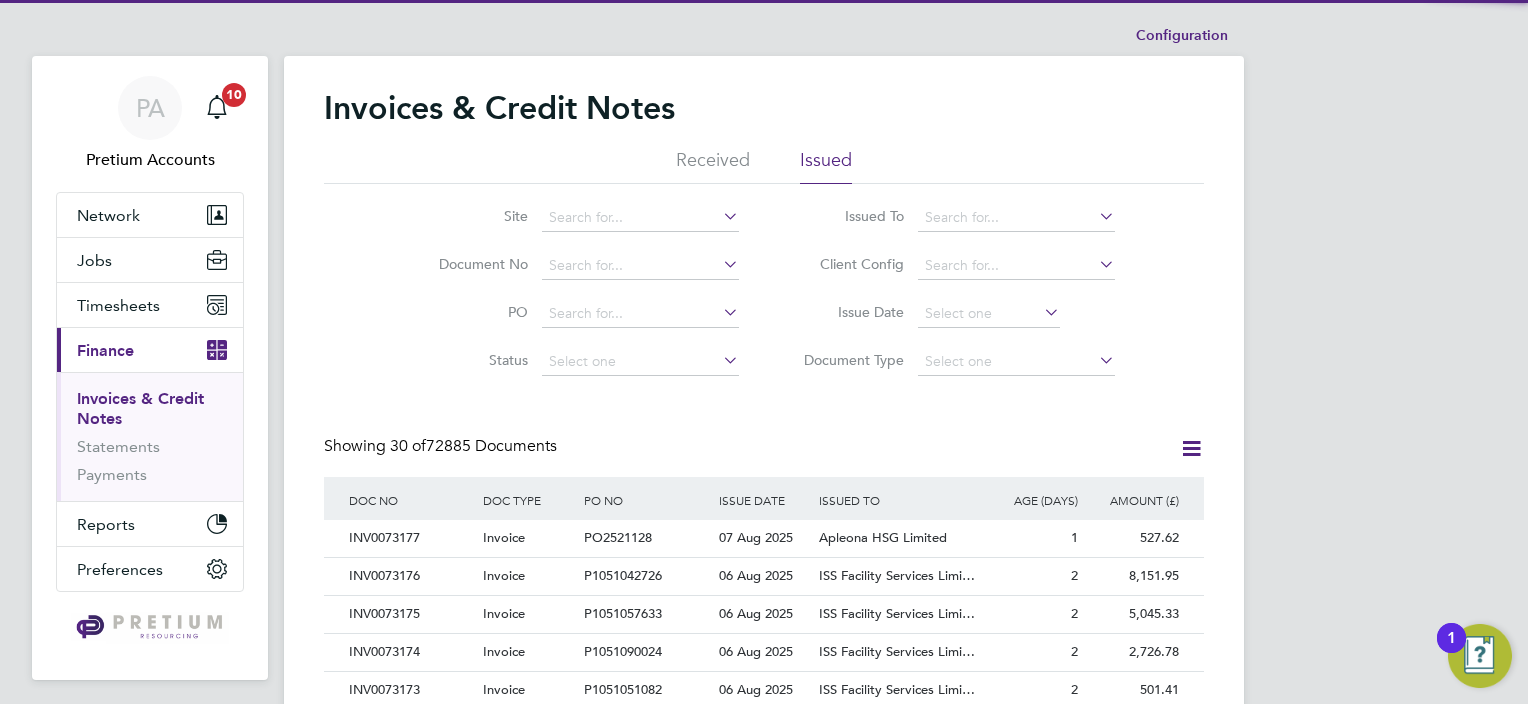 scroll, scrollTop: 10, scrollLeft: 9, axis: both 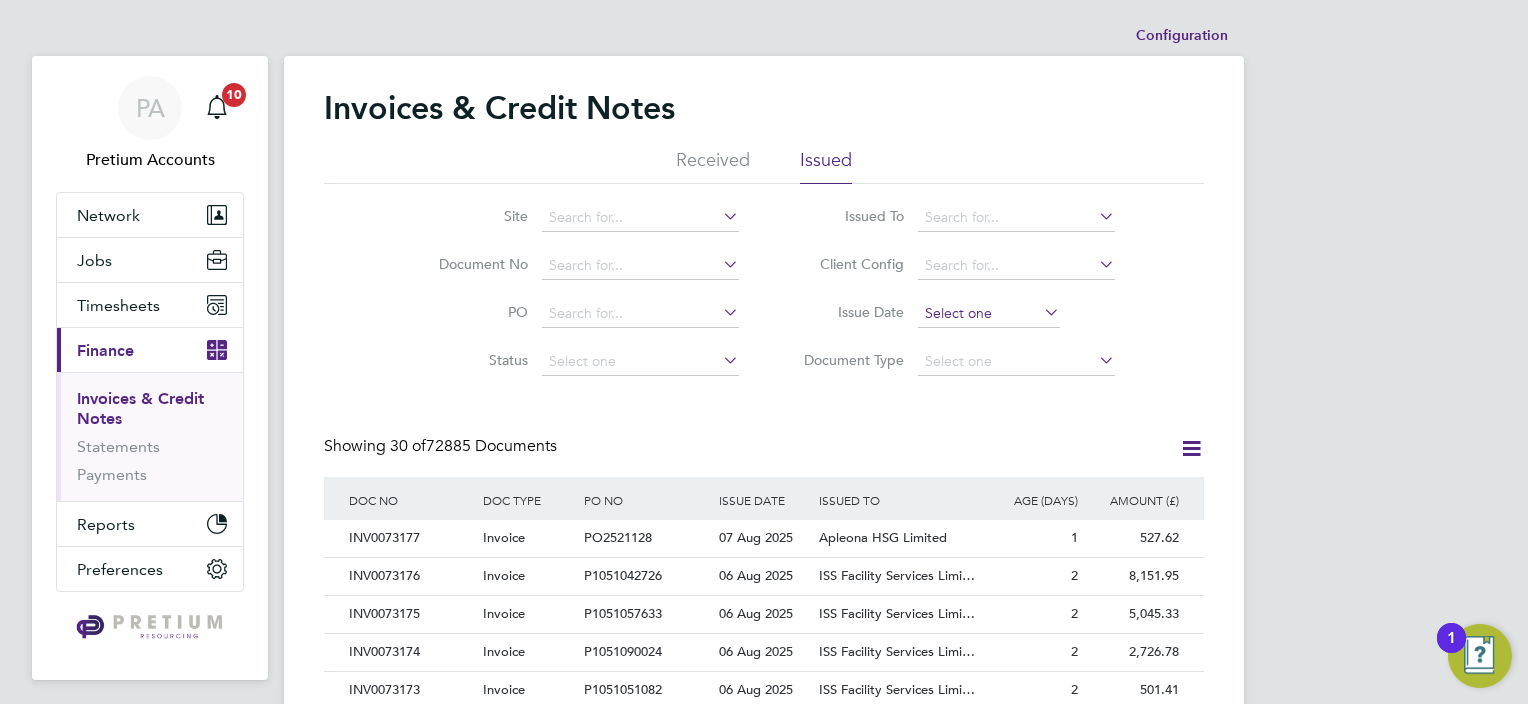 click 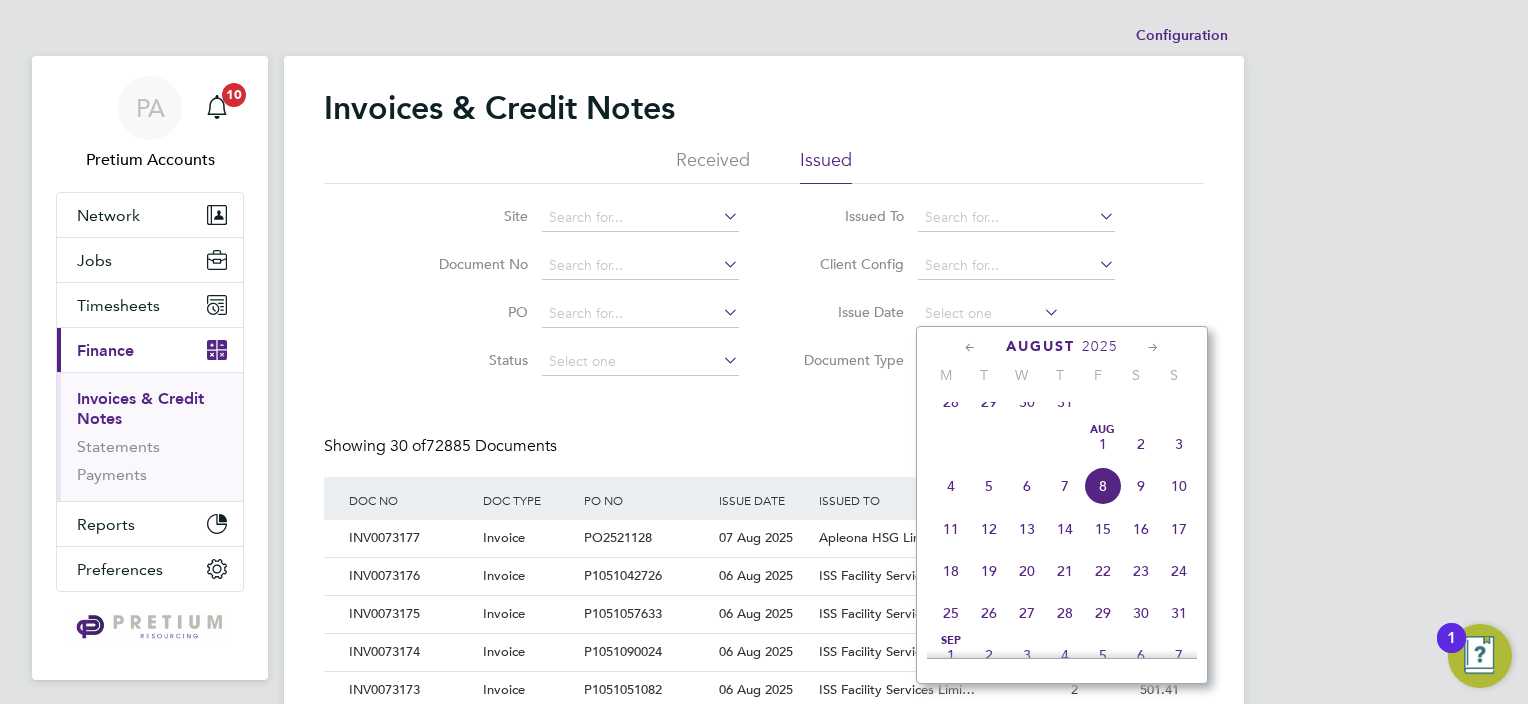 click on "August 2025 M T W T F S S       May 1 2 3 4 5 6 7 8 9 10 11 12 13 14 15 16 17 18 19 20 21 22 23 24 25 26 27 28 29 30 31               Jun 1 2 3 4 5 6 7 8 9 10 11 12 13 14 15 16 17 18 19 20 21 22 23 24 25 26 27 28 29 30               Jul 1 2 3 4 5 6 7 8 9 10 11 12 13 14 15 16 17 18 19 20 21 22 23 24 25 26 27 28 29 30 31               Aug 1 2 3 4 5 6 7 8 9 10 11 12 13 14 15 16 17 18 19 20 21 22 23 24 25 26 27 28 29 30 31 Sep 1 2 3 4 5 6 7 8 9 10 11 12 13 14 15 16 17 18 19 20 21 22 23 24 25 26 27 28 29 30     Oct 1 2 3 4 5 6 7 8 9 10 11 12 13 14 15 16 17 18 19 20 21 22 23 24 25 26 27 28 29 30 31               Nov 1 2 3 4 5 6 7 8 9 10 11 12 13 14 15 16 17 18 19 20 21 22 23 24 25 26 27 28 29 30" 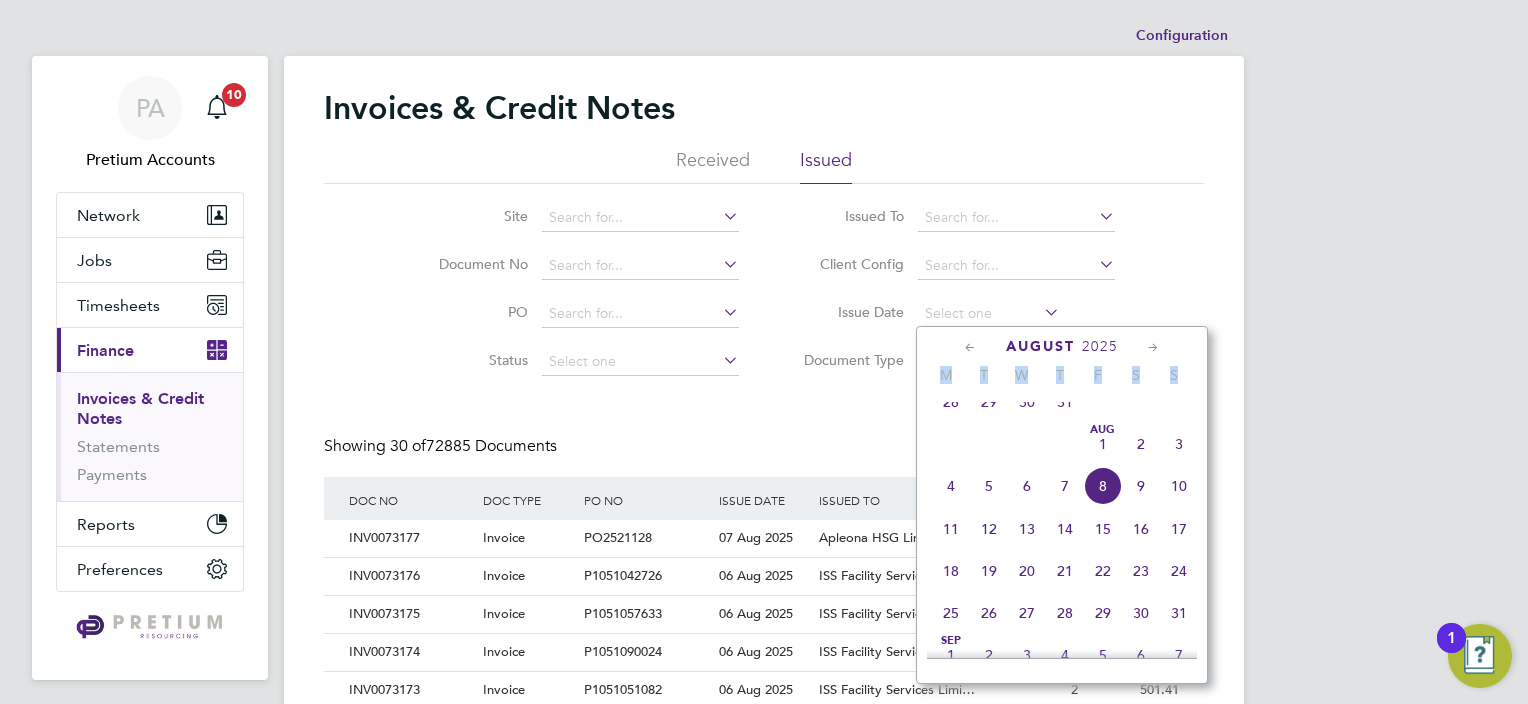click on "August 2025 M T W T F S S       May 1 2 3 4 5 6 7 8 9 10 11 12 13 14 15 16 17 18 19 20 21 22 23 24 25 26 27 28 29 30 31               Jun 1 2 3 4 5 6 7 8 9 10 11 12 13 14 15 16 17 18 19 20 21 22 23 24 25 26 27 28 29 30               Jul 1 2 3 4 5 6 7 8 9 10 11 12 13 14 15 16 17 18 19 20 21 22 23 24 25 26 27 28 29 30 31               Aug 1 2 3 4 5 6 7 8 9 10 11 12 13 14 15 16 17 18 19 20 21 22 23 24 25 26 27 28 29 30 31 Sep 1 2 3 4 5 6 7 8 9 10 11 12 13 14 15 16 17 18 19 20 21 22 23 24 25 26 27 28 29 30     Oct 1 2 3 4 5 6 7 8 9 10 11 12 13 14 15 16 17 18 19 20 21 22 23 24 25 26 27 28 29 30 31               Nov 1 2 3 4 5 6 7 8 9 10 11 12 13 14 15 16 17 18 19 20 21 22 23 24 25 26 27 28 29 30" 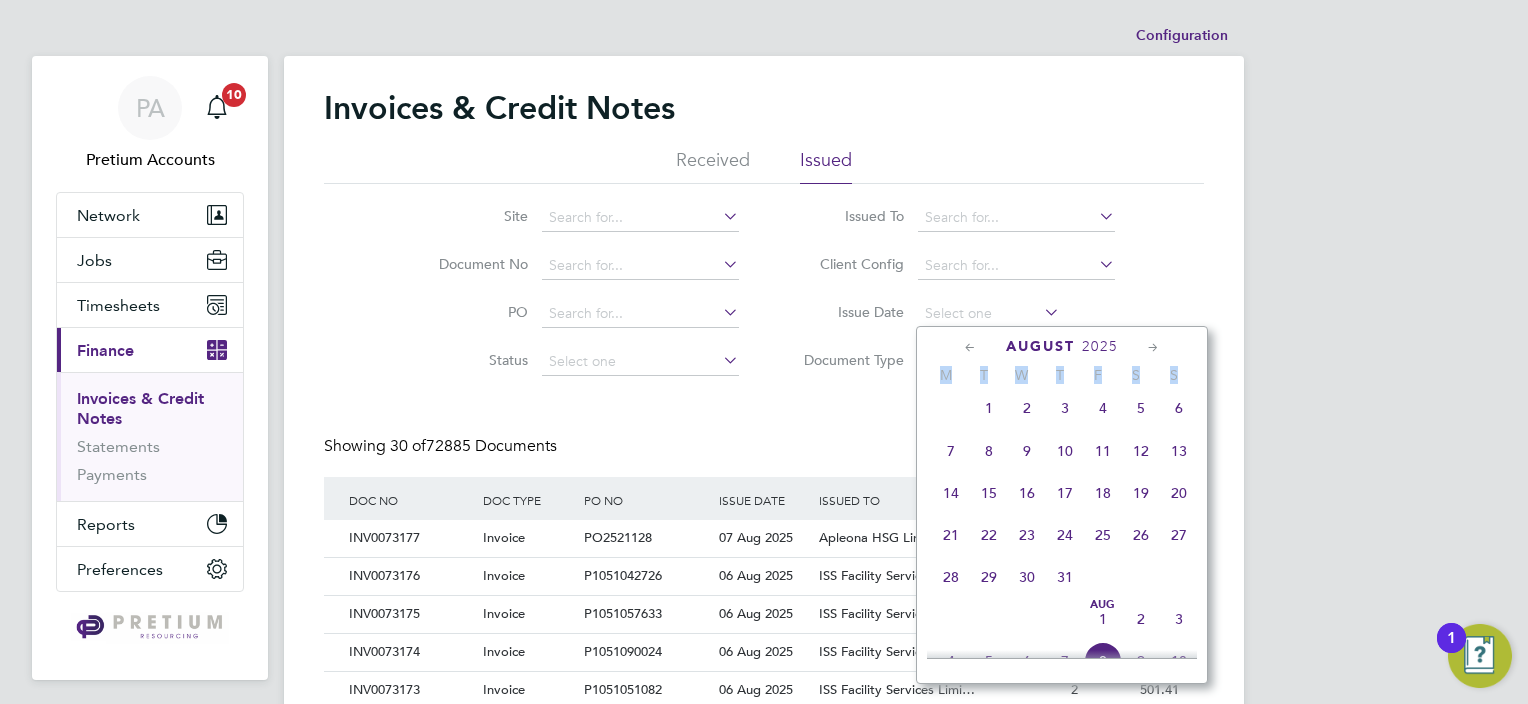 click 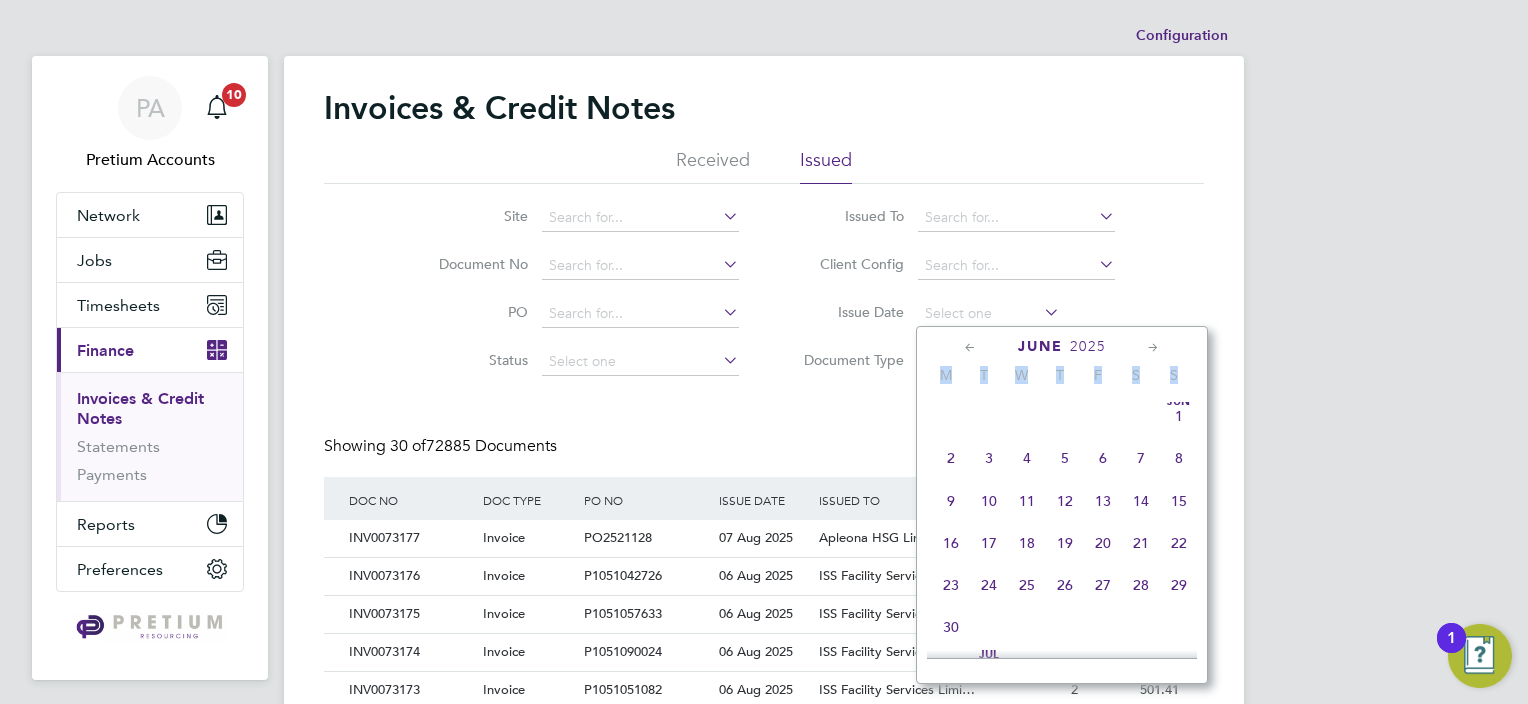 click 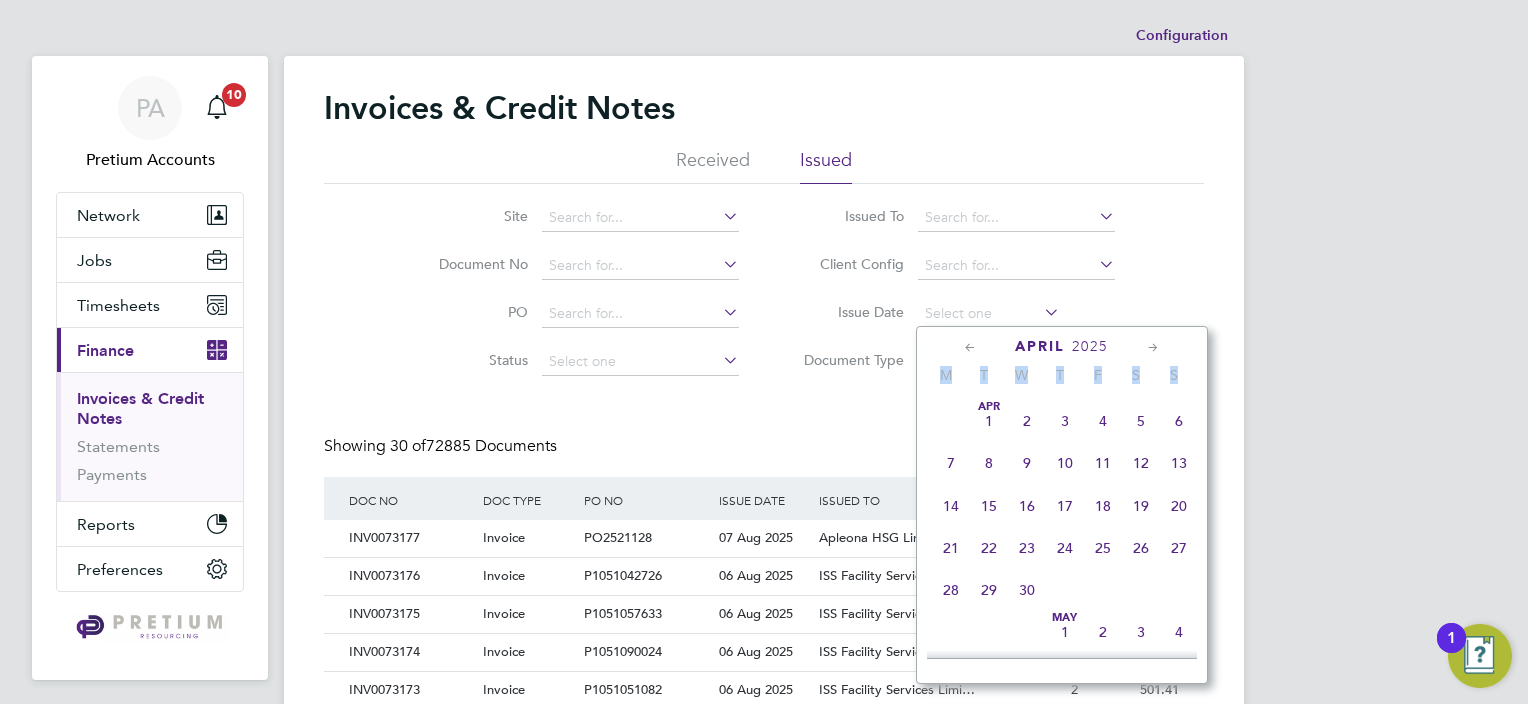 click 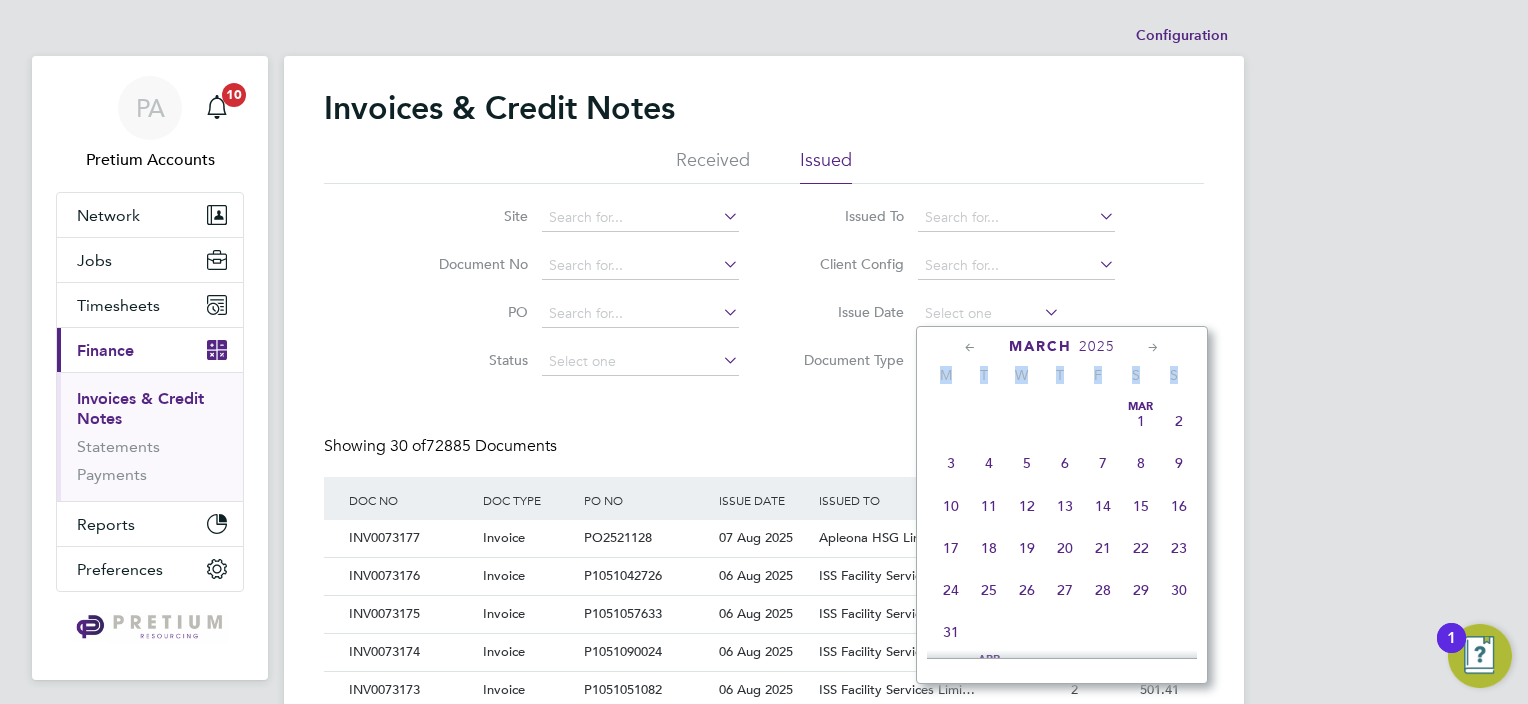 click 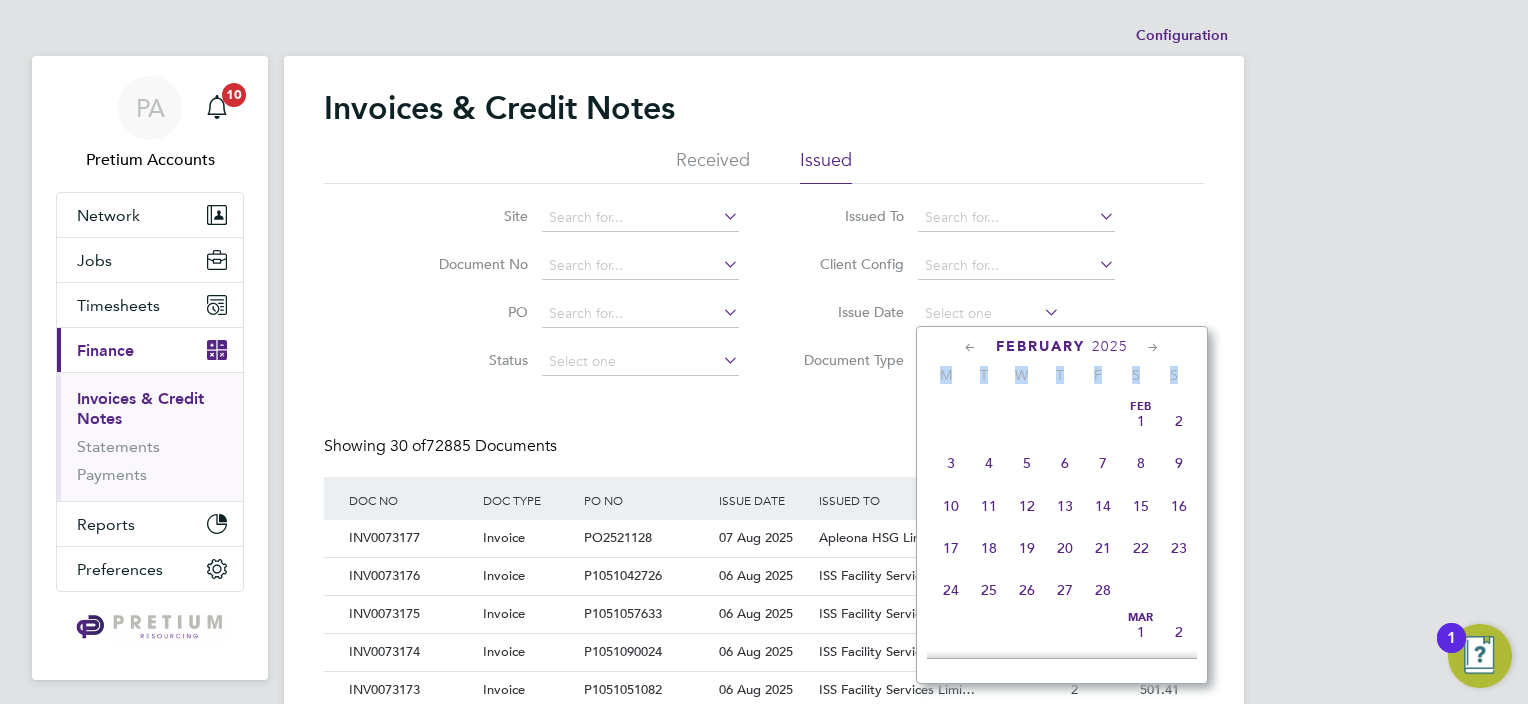 click 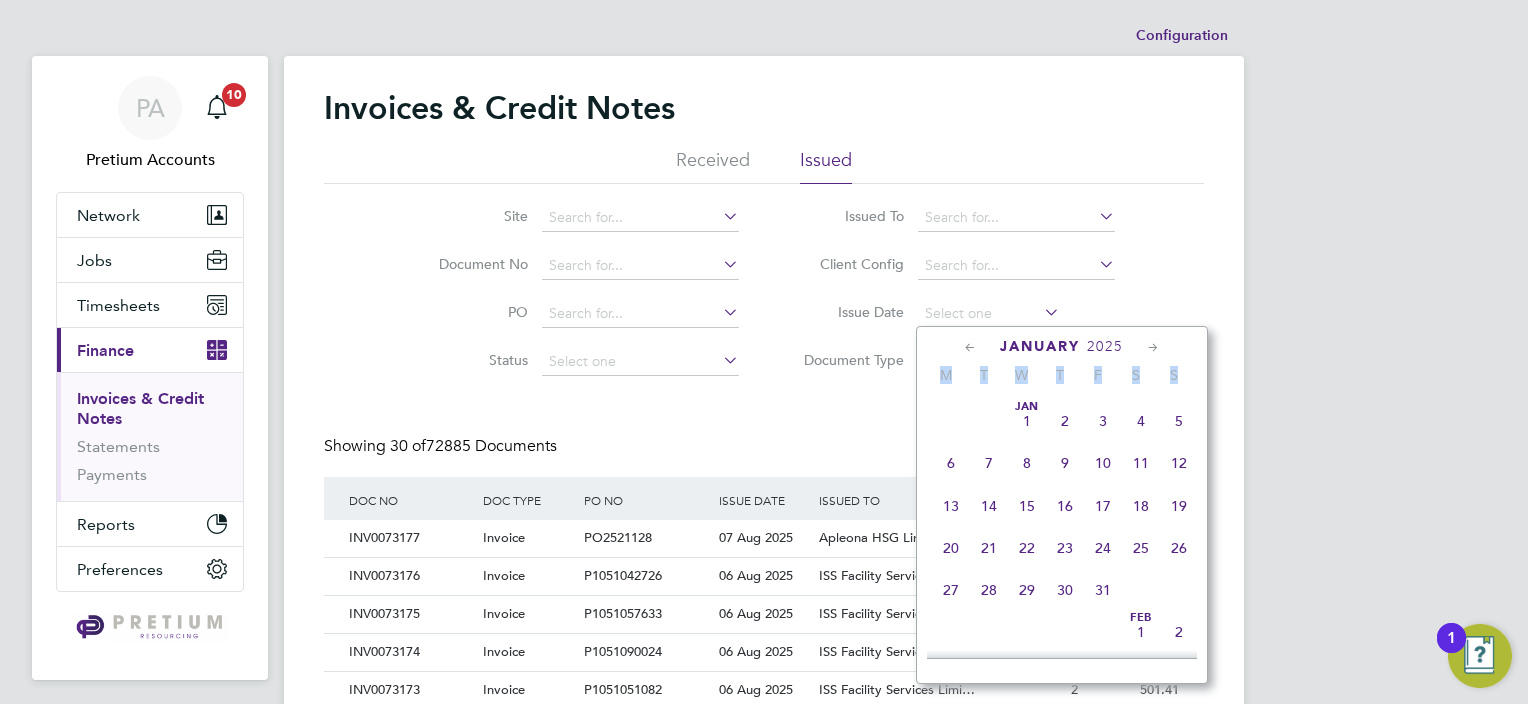 click 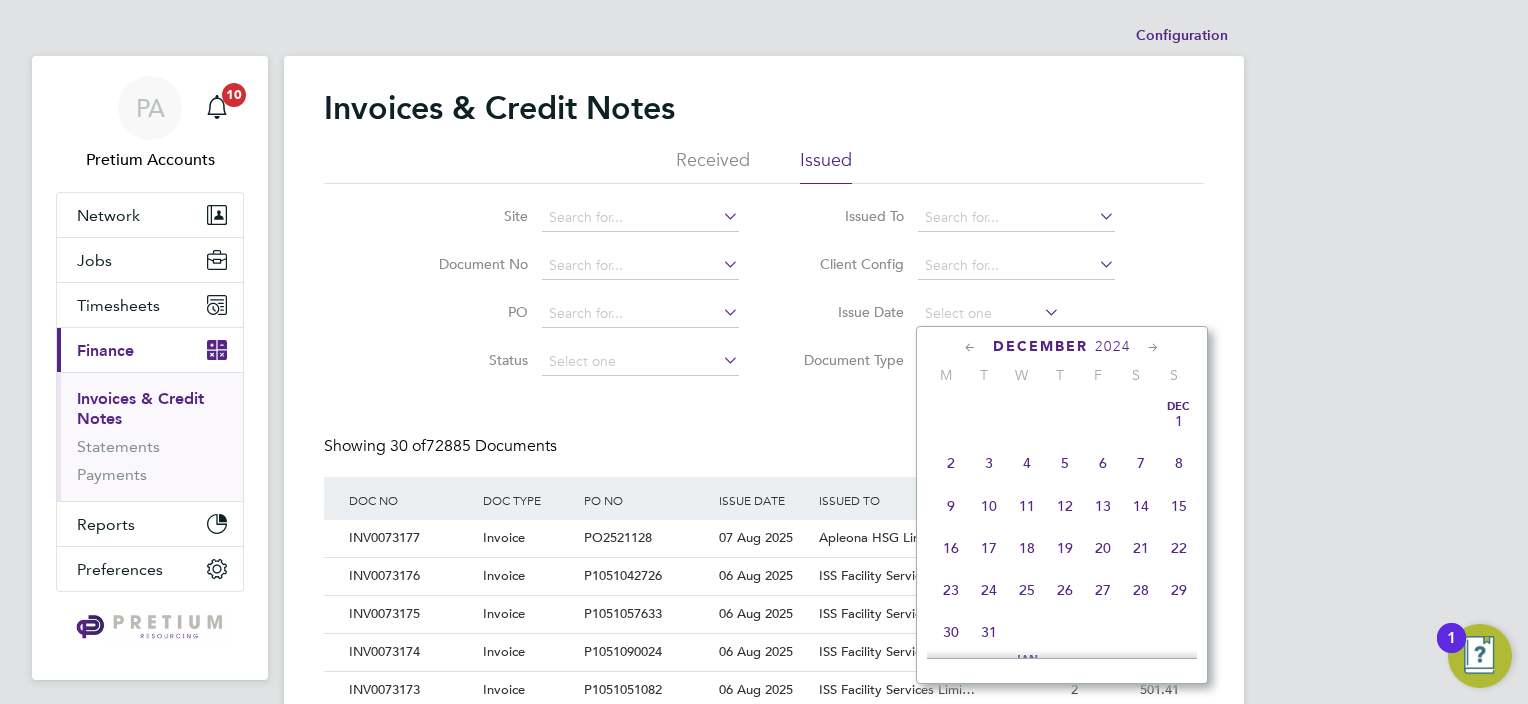 drag, startPoint x: 970, startPoint y: 352, endPoint x: 1144, endPoint y: 350, distance: 174.01149 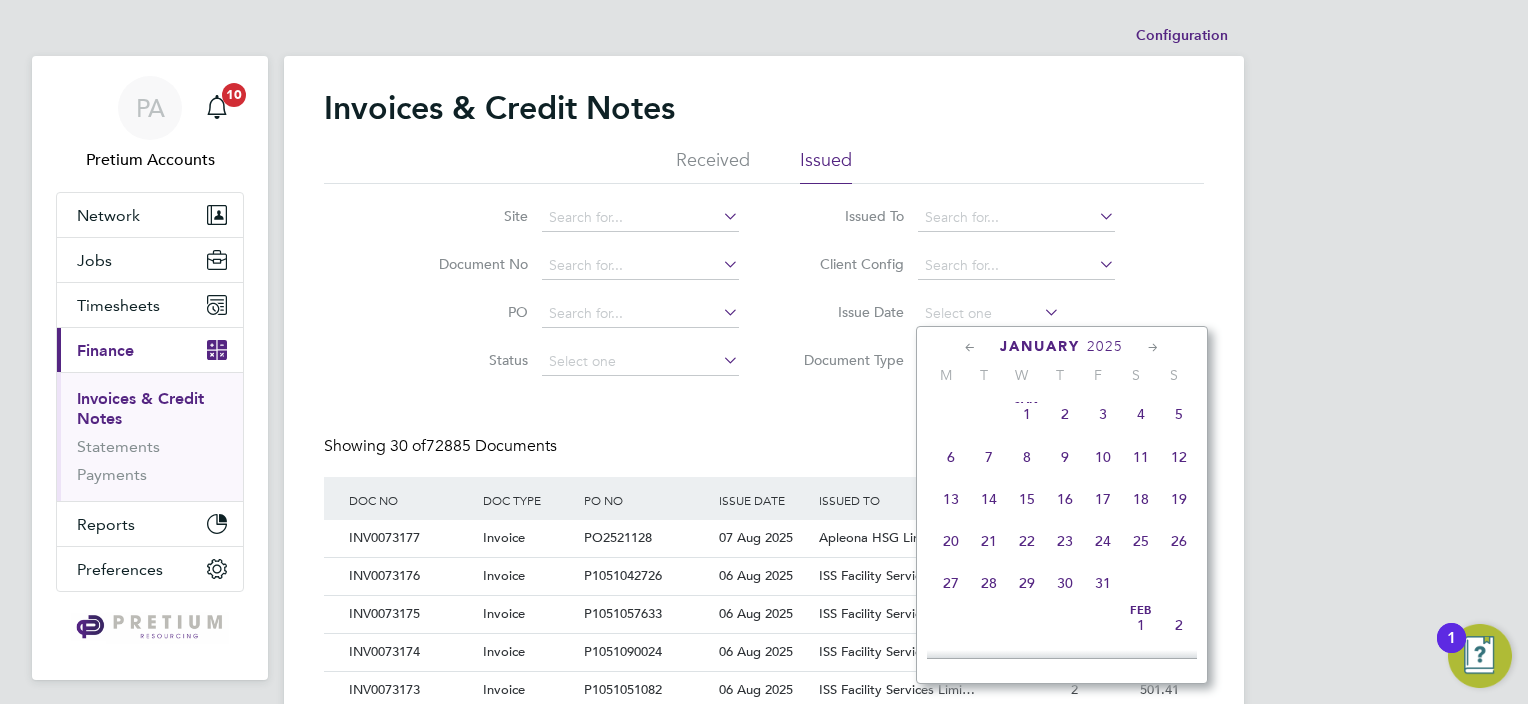 click on "Jan 1" 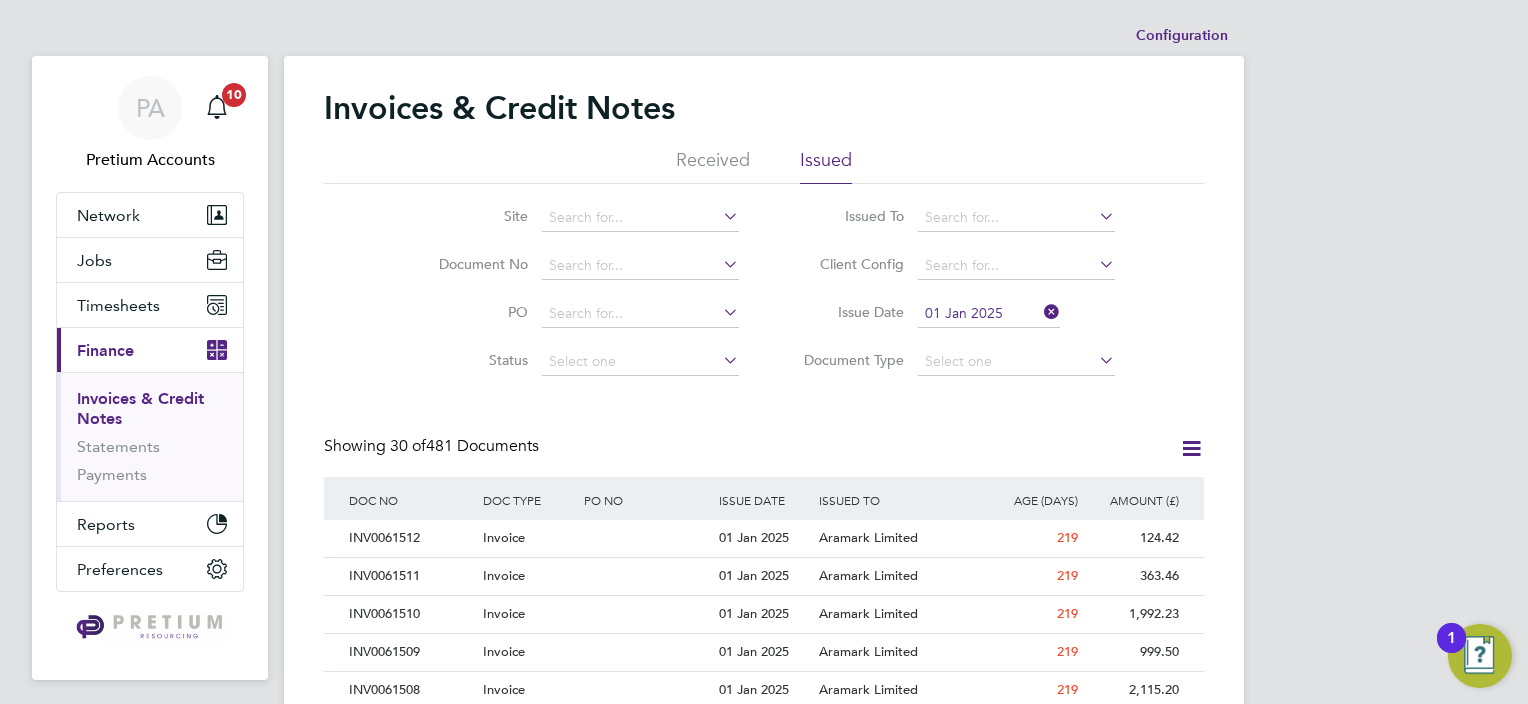click on "Received" 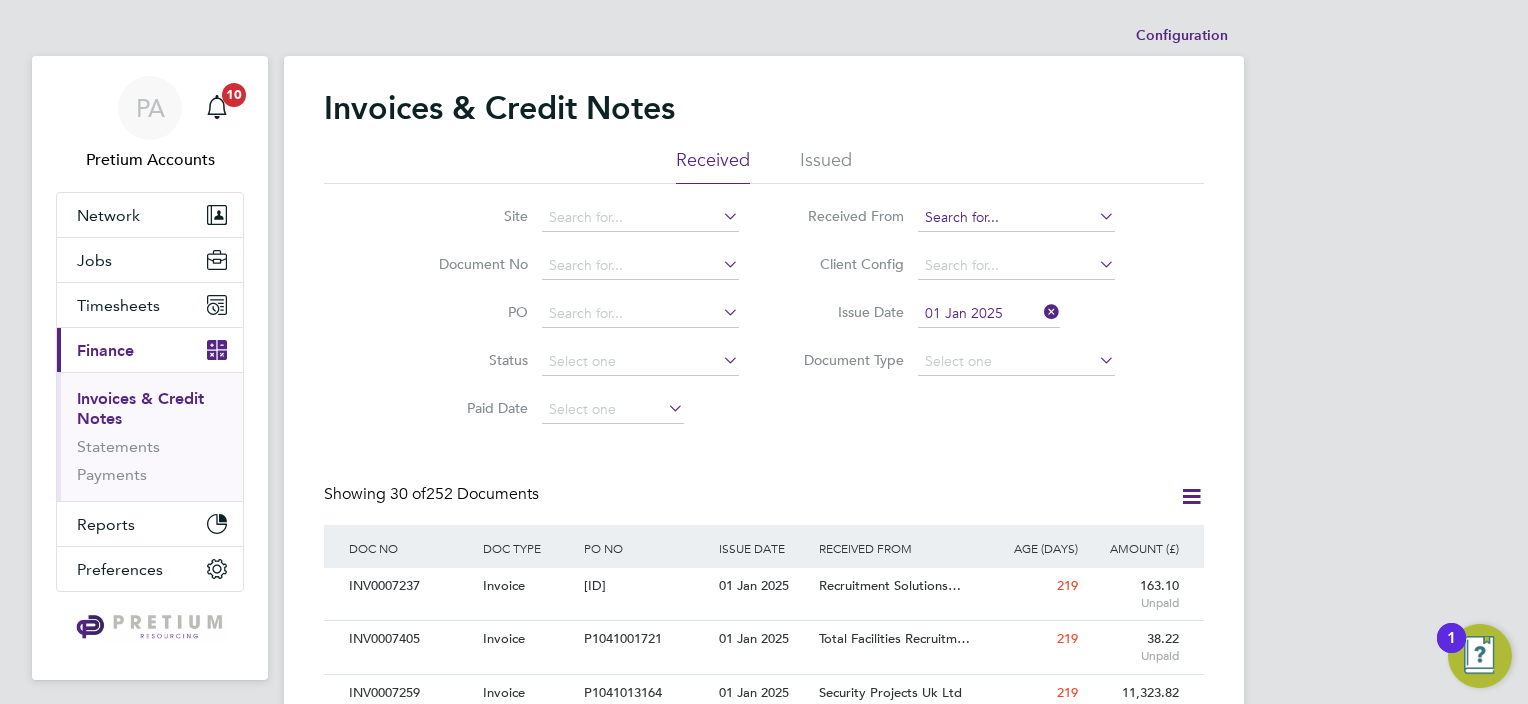 click 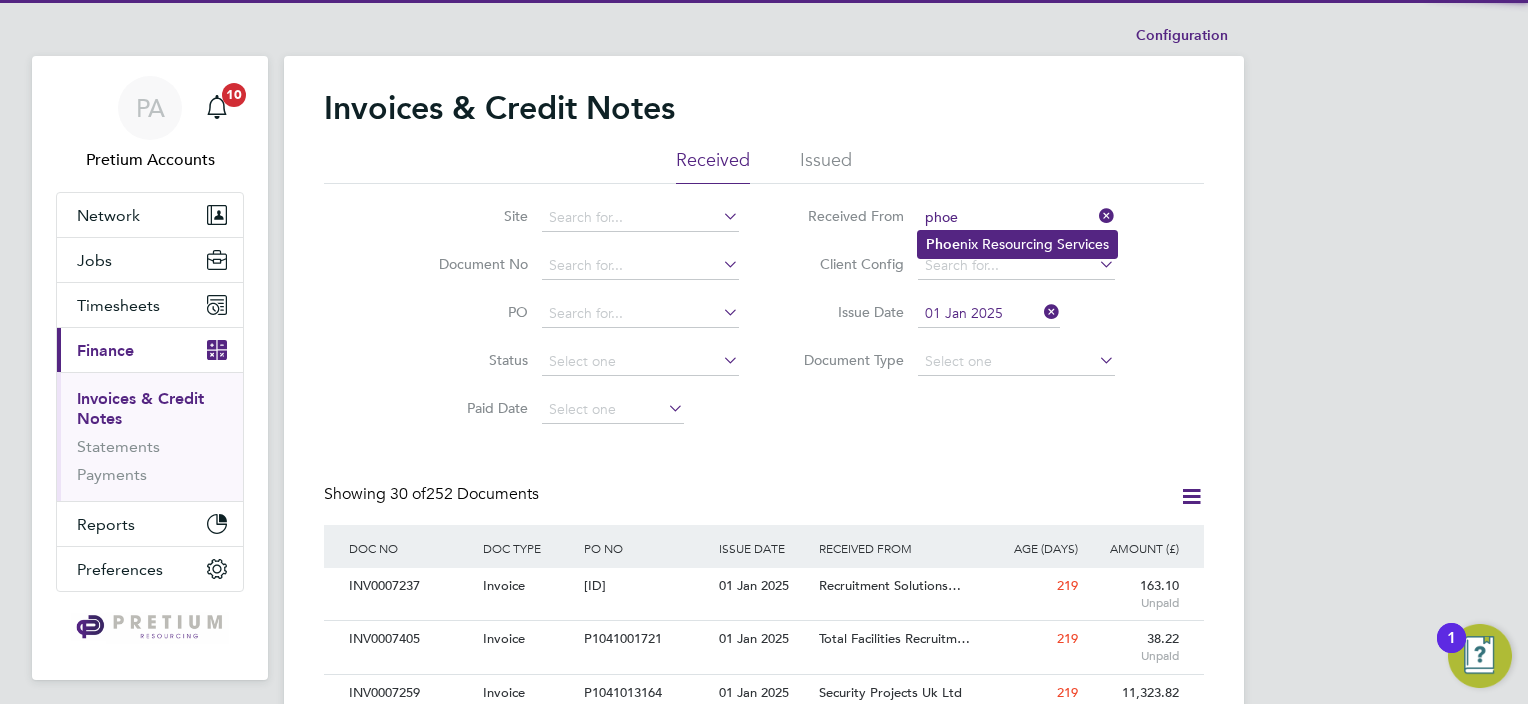 click on "Phoe nix Resourcing Services" 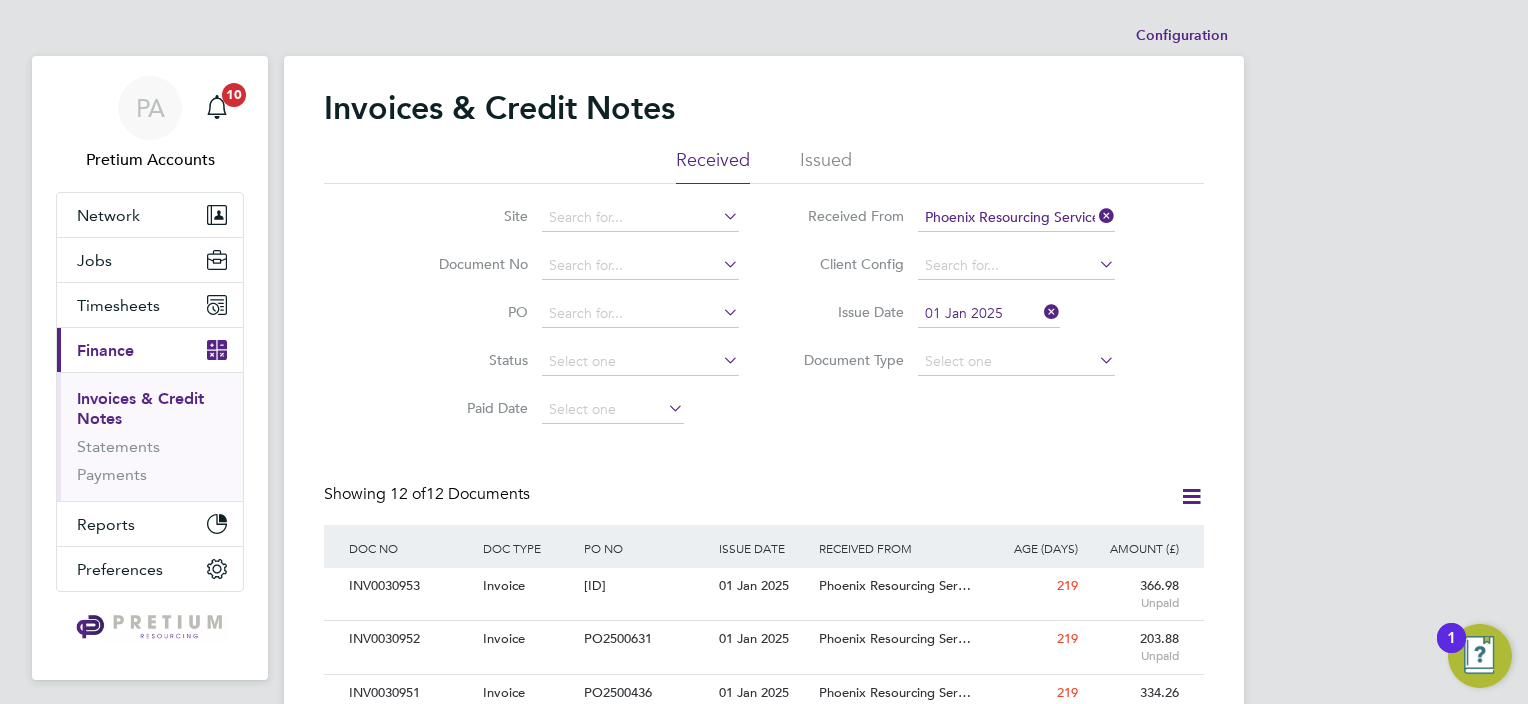 click 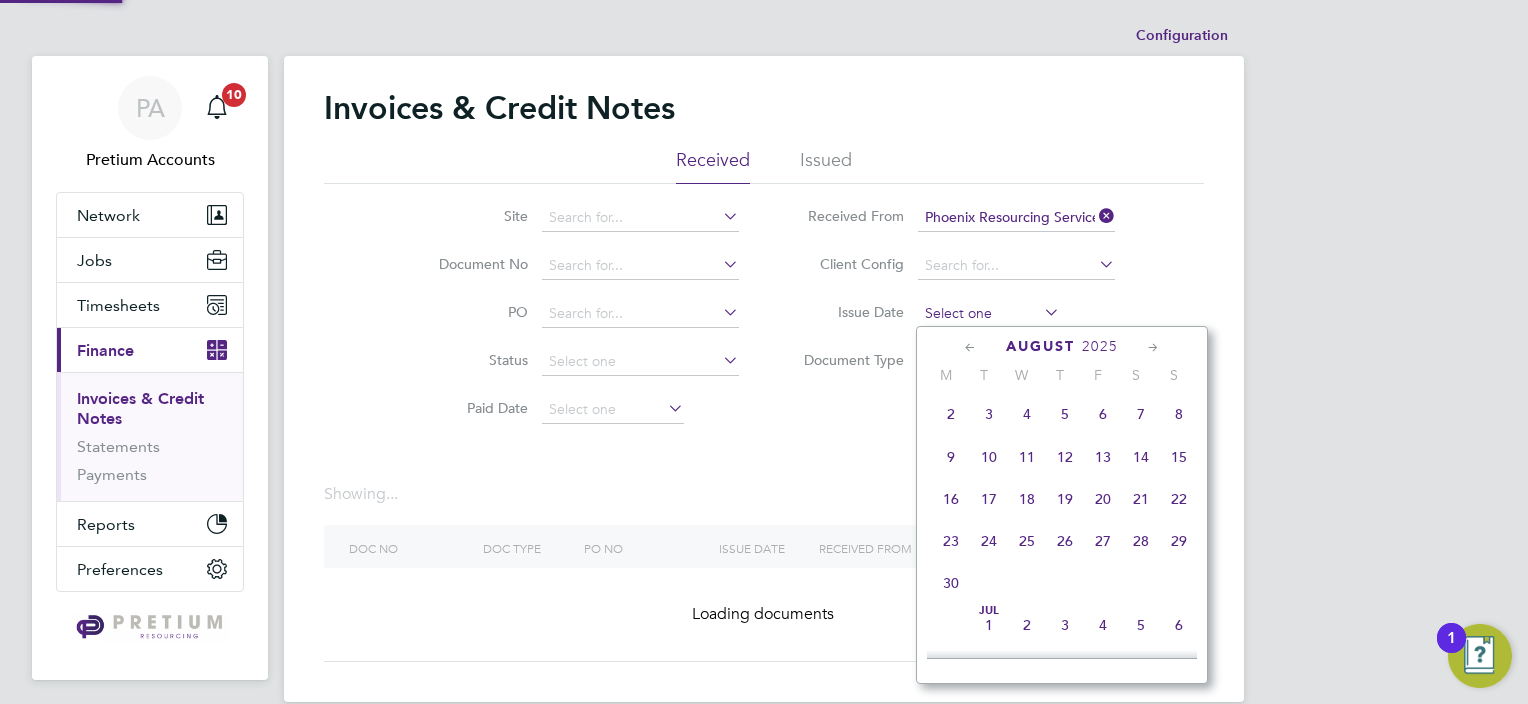 click 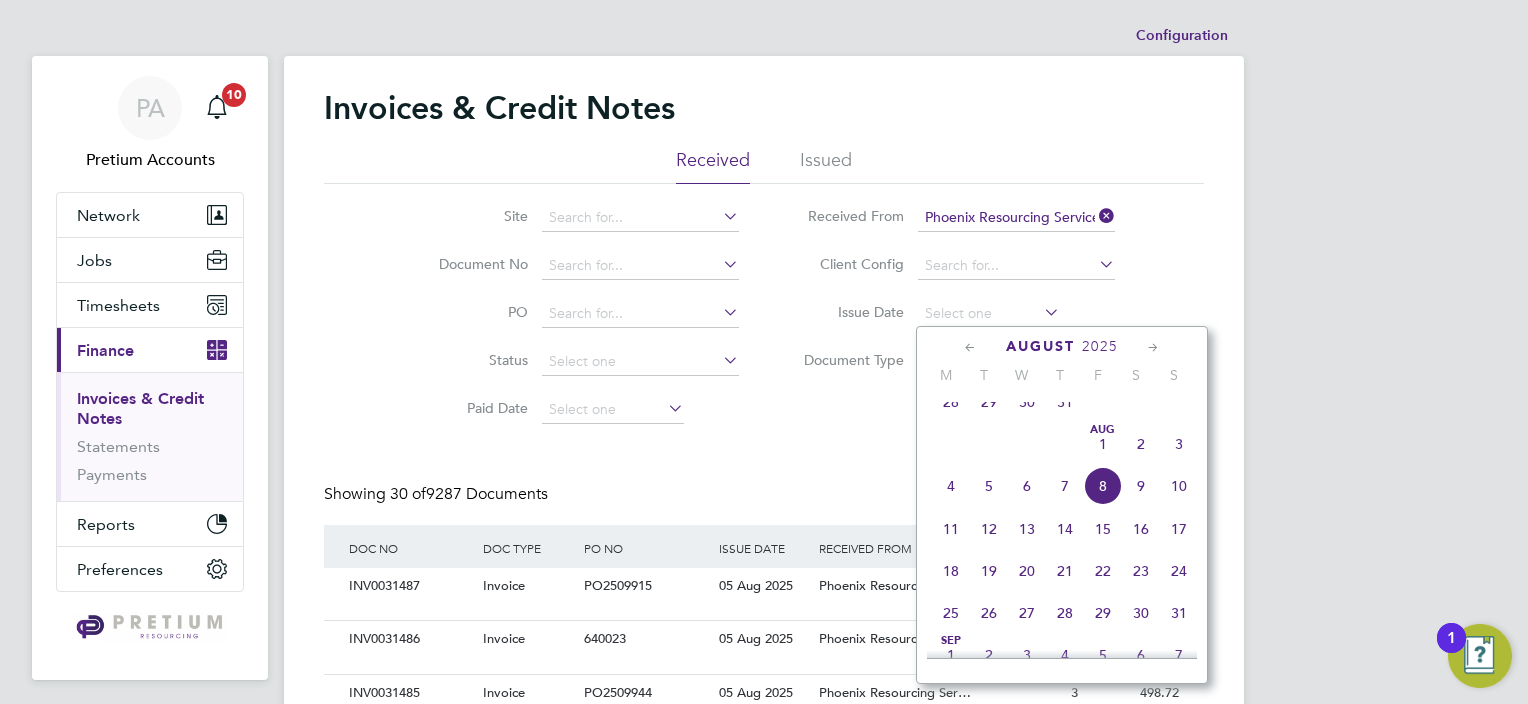 click 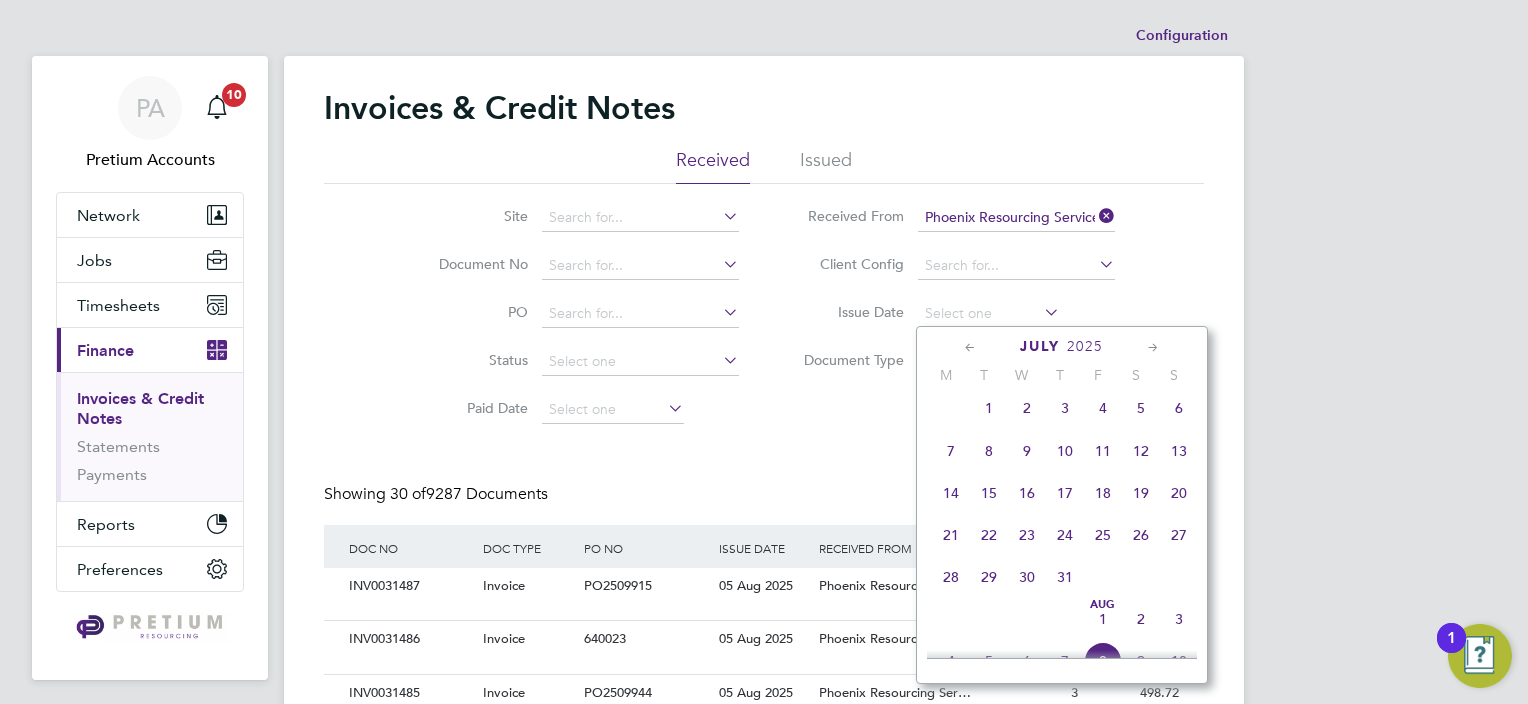 click 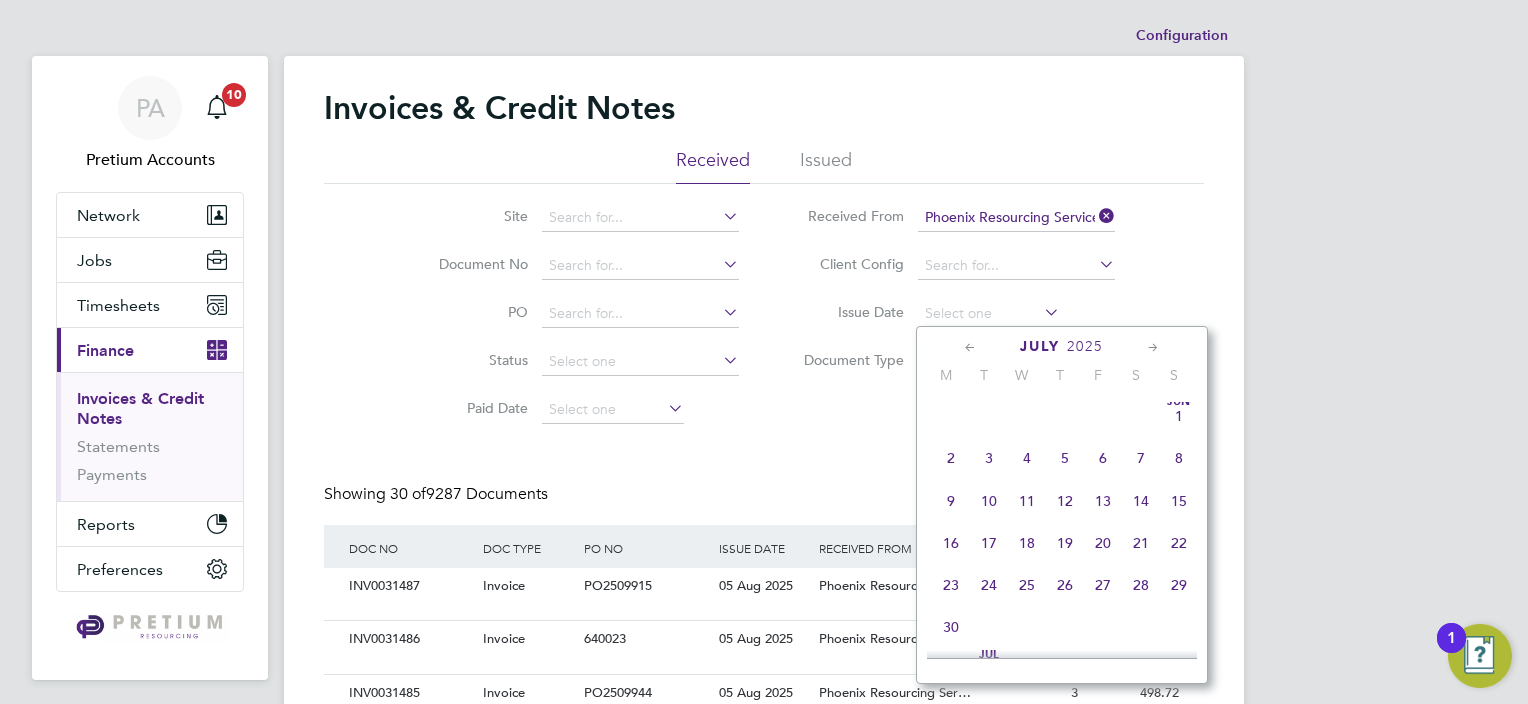 click 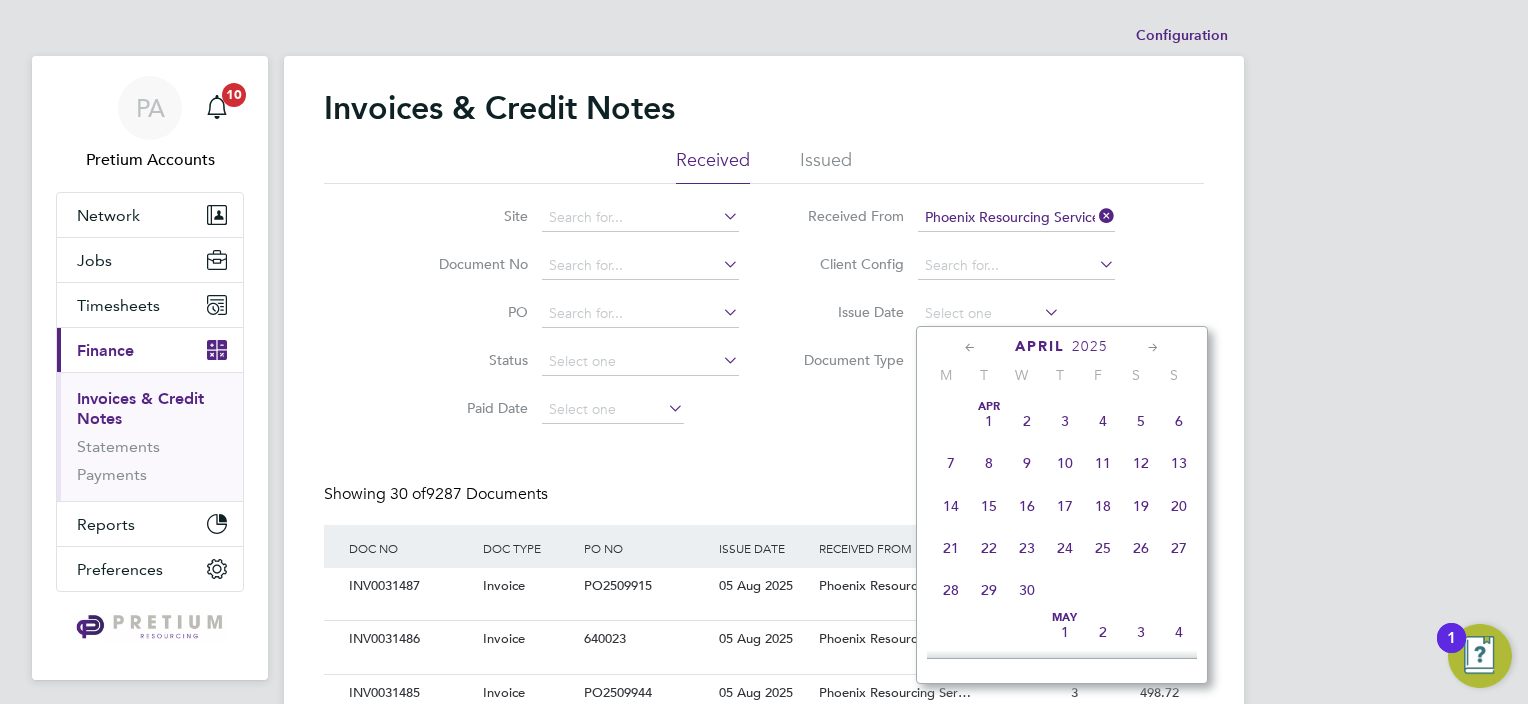 click 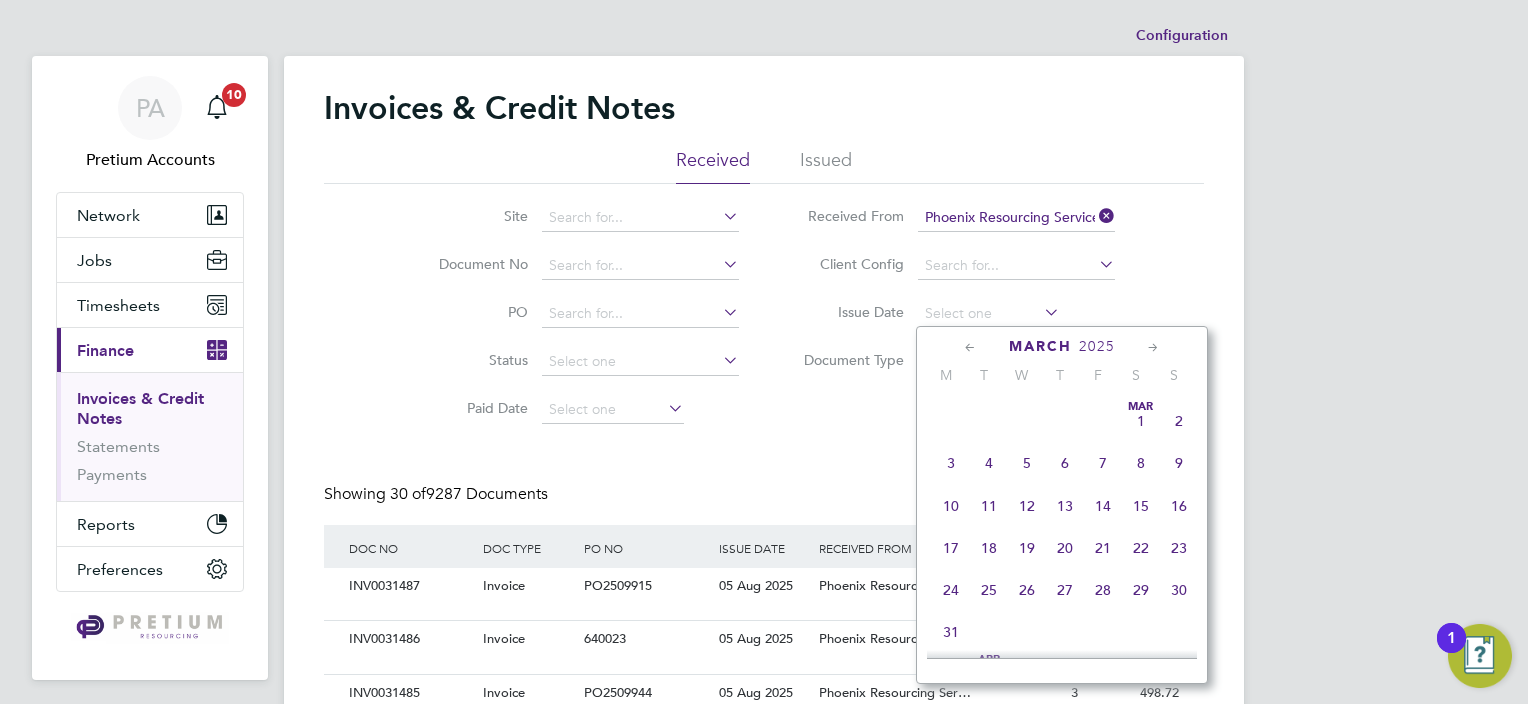 click 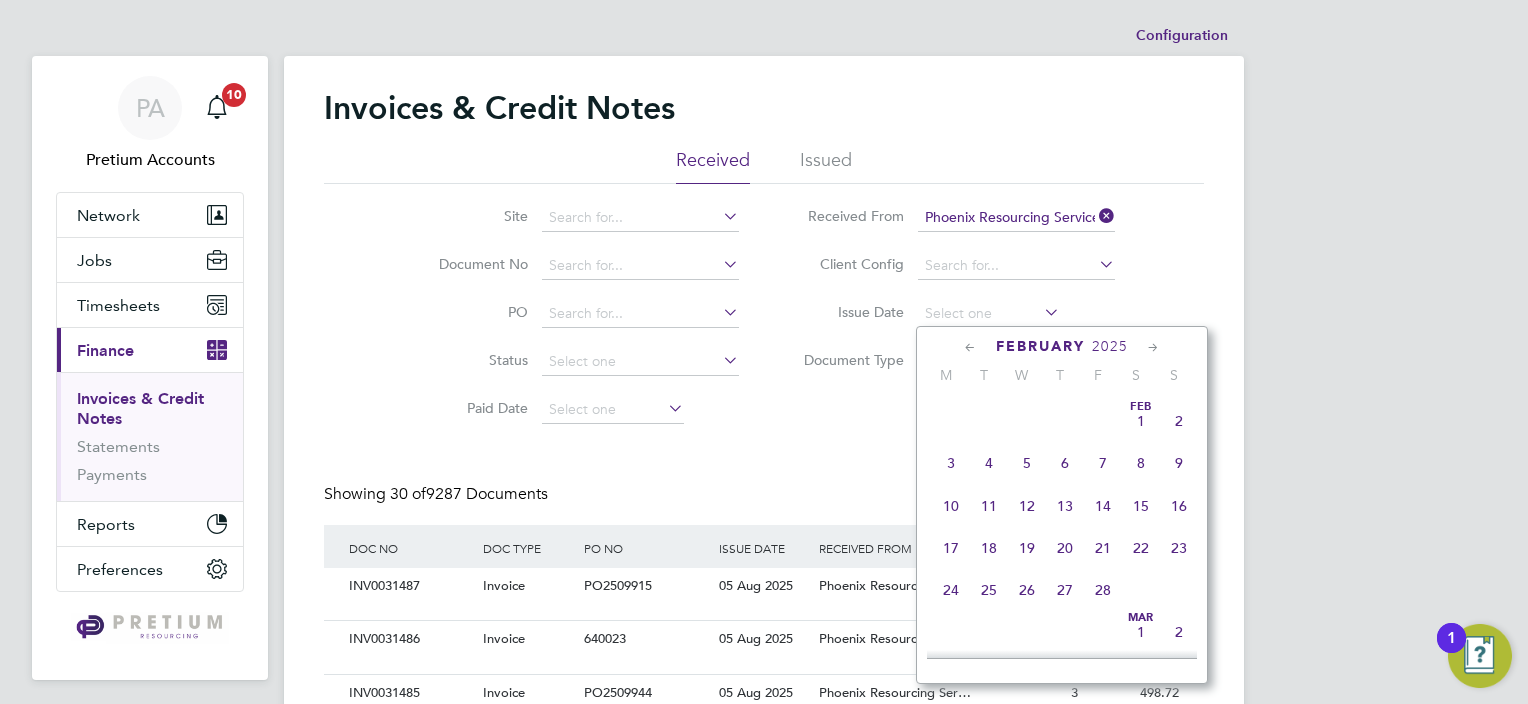 click 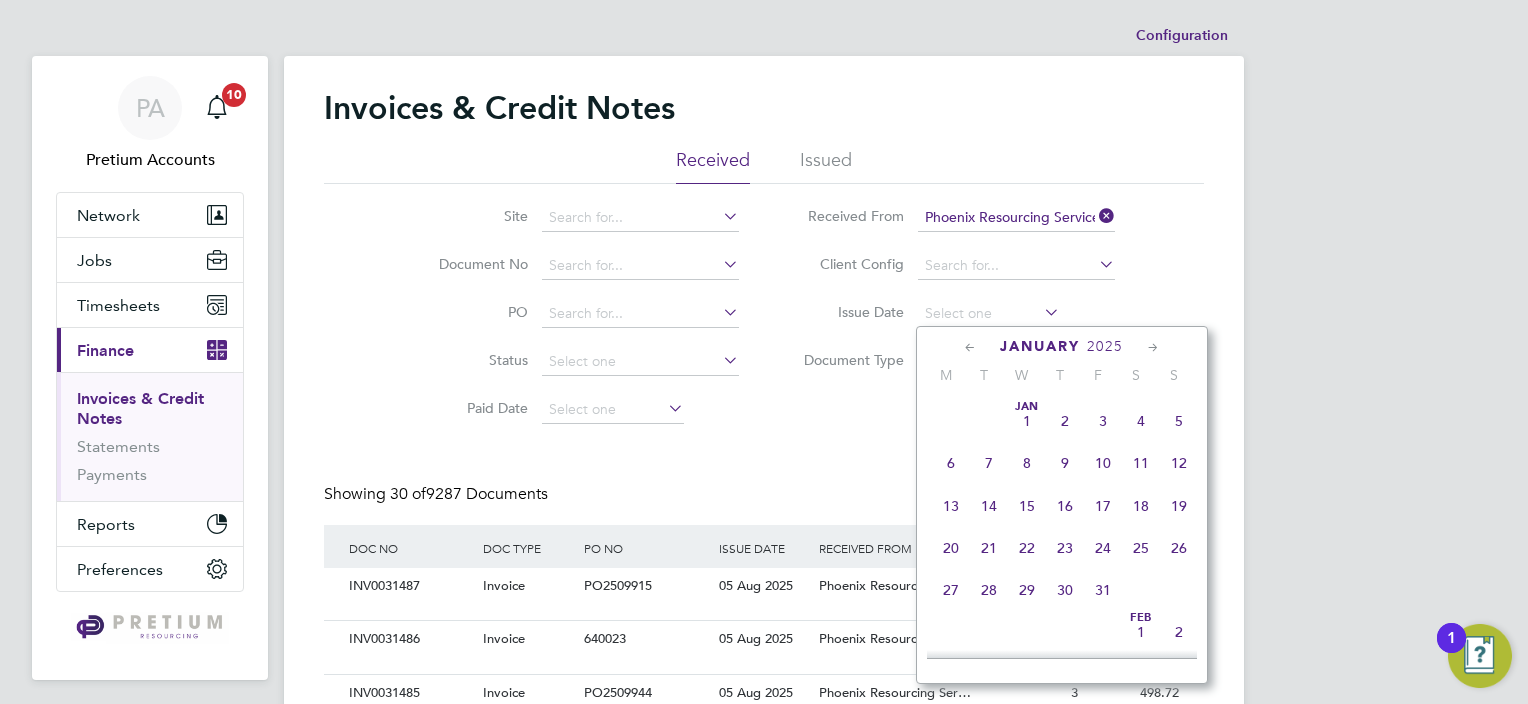 click on "7" 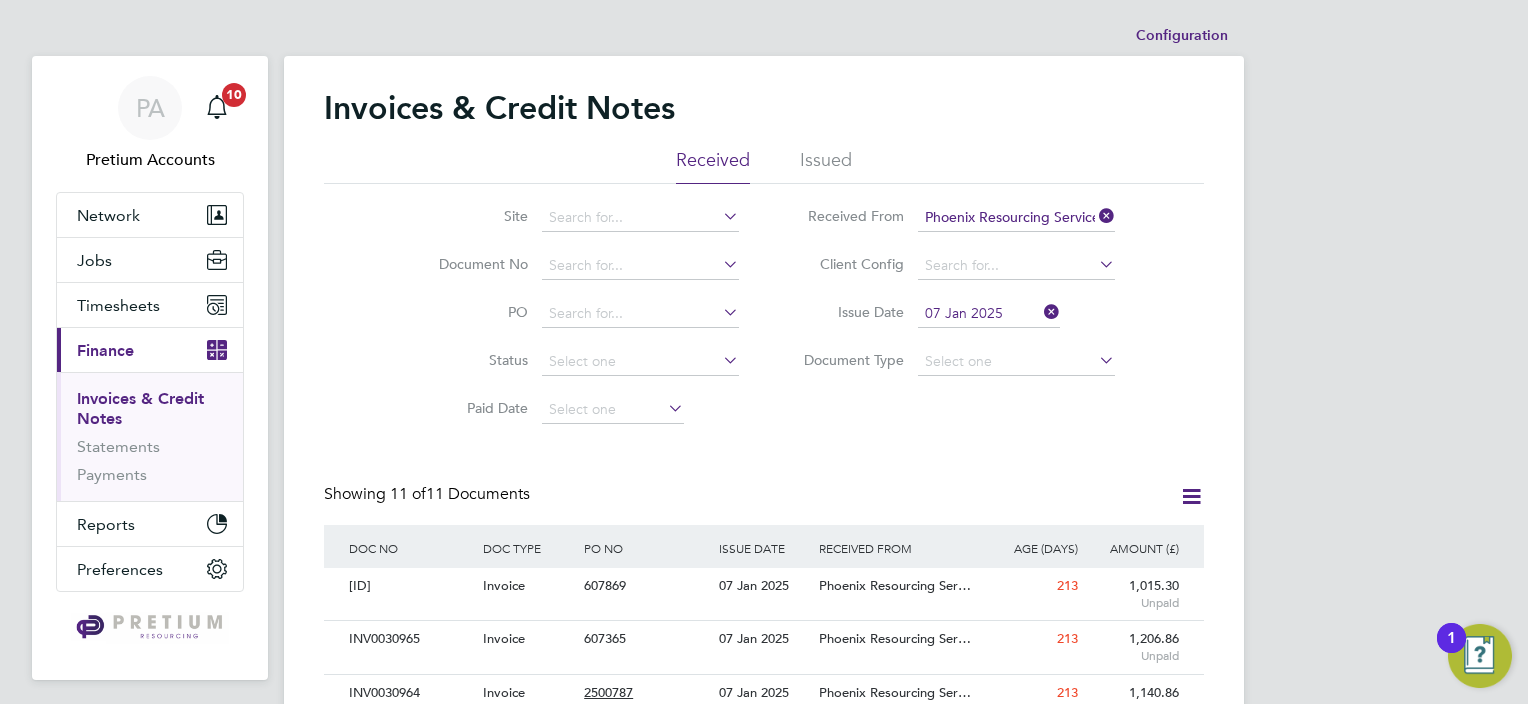 click 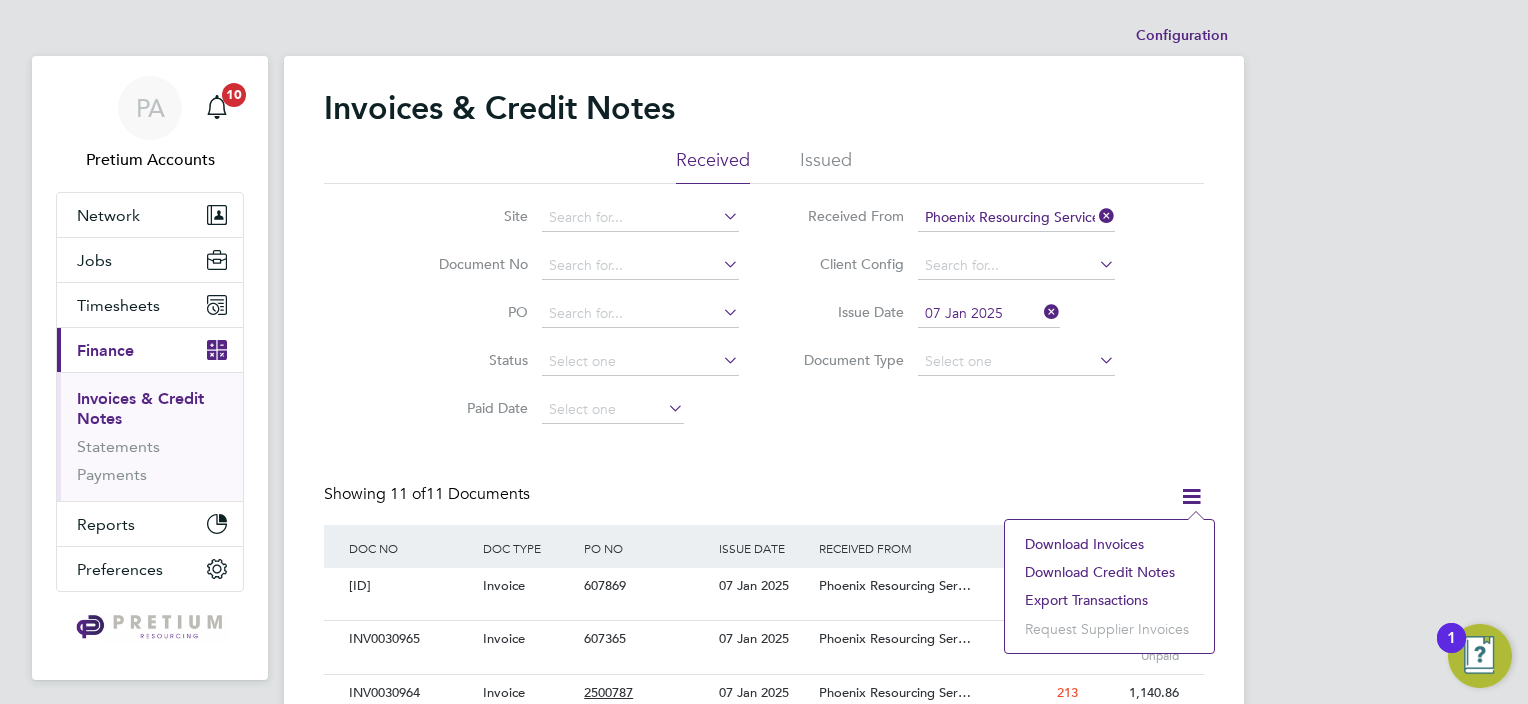 click on "Download invoices" 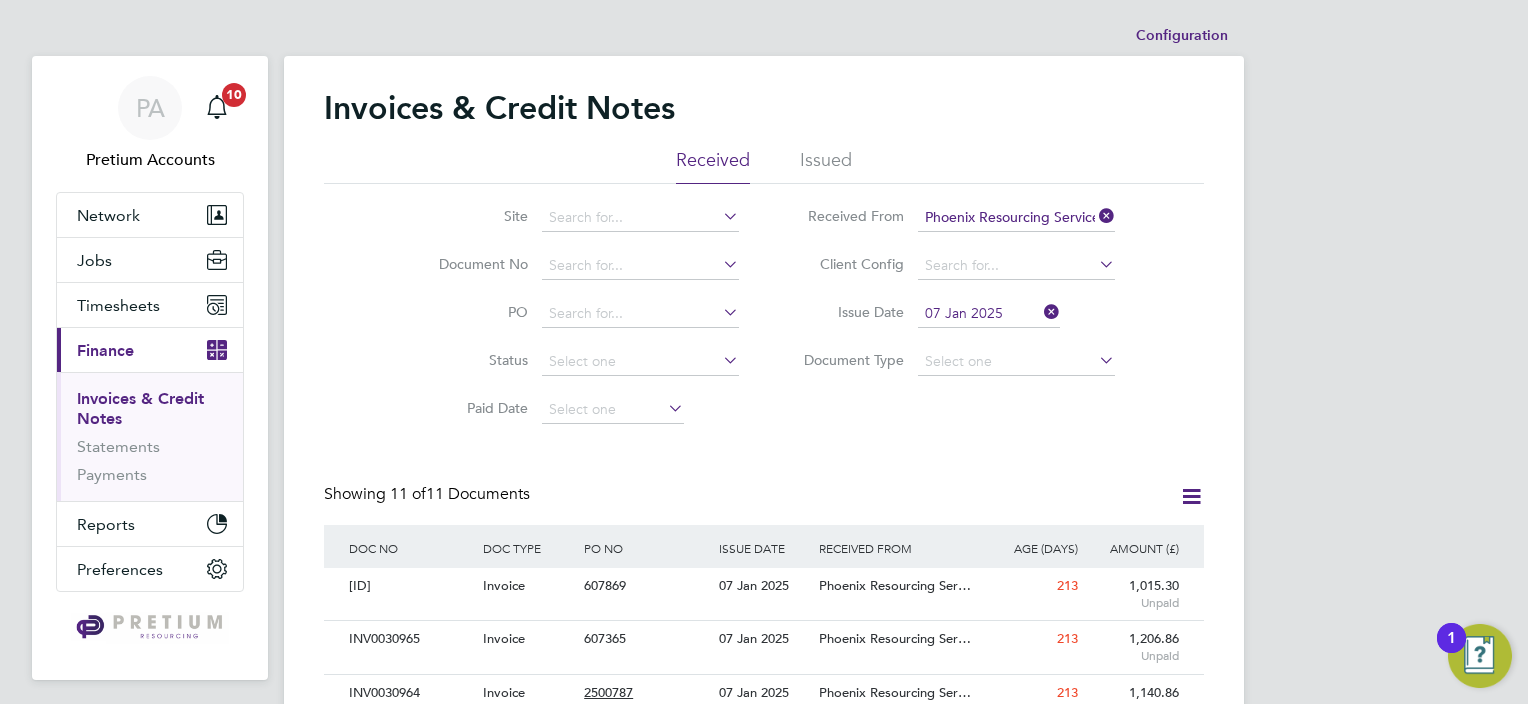 drag, startPoint x: 1048, startPoint y: 308, endPoint x: 1024, endPoint y: 313, distance: 24.5153 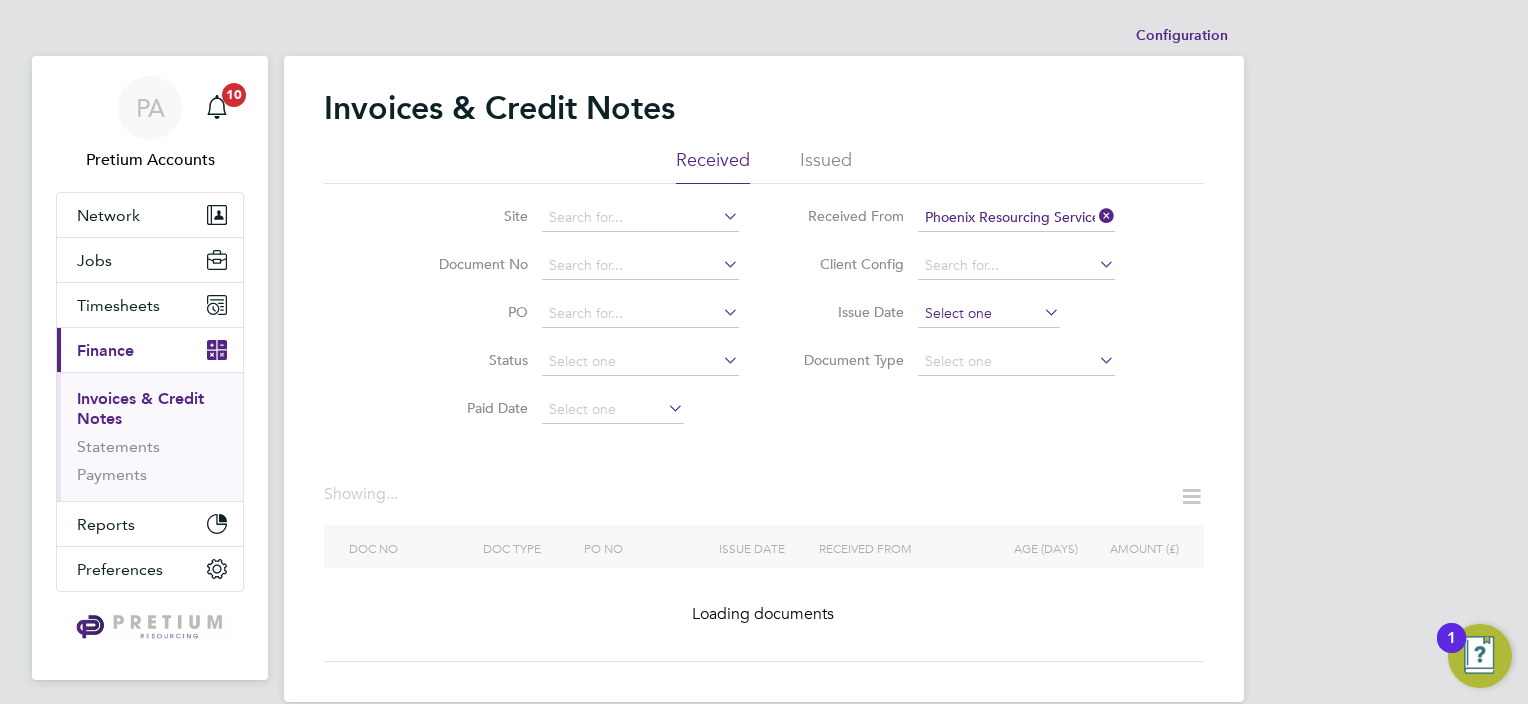 click 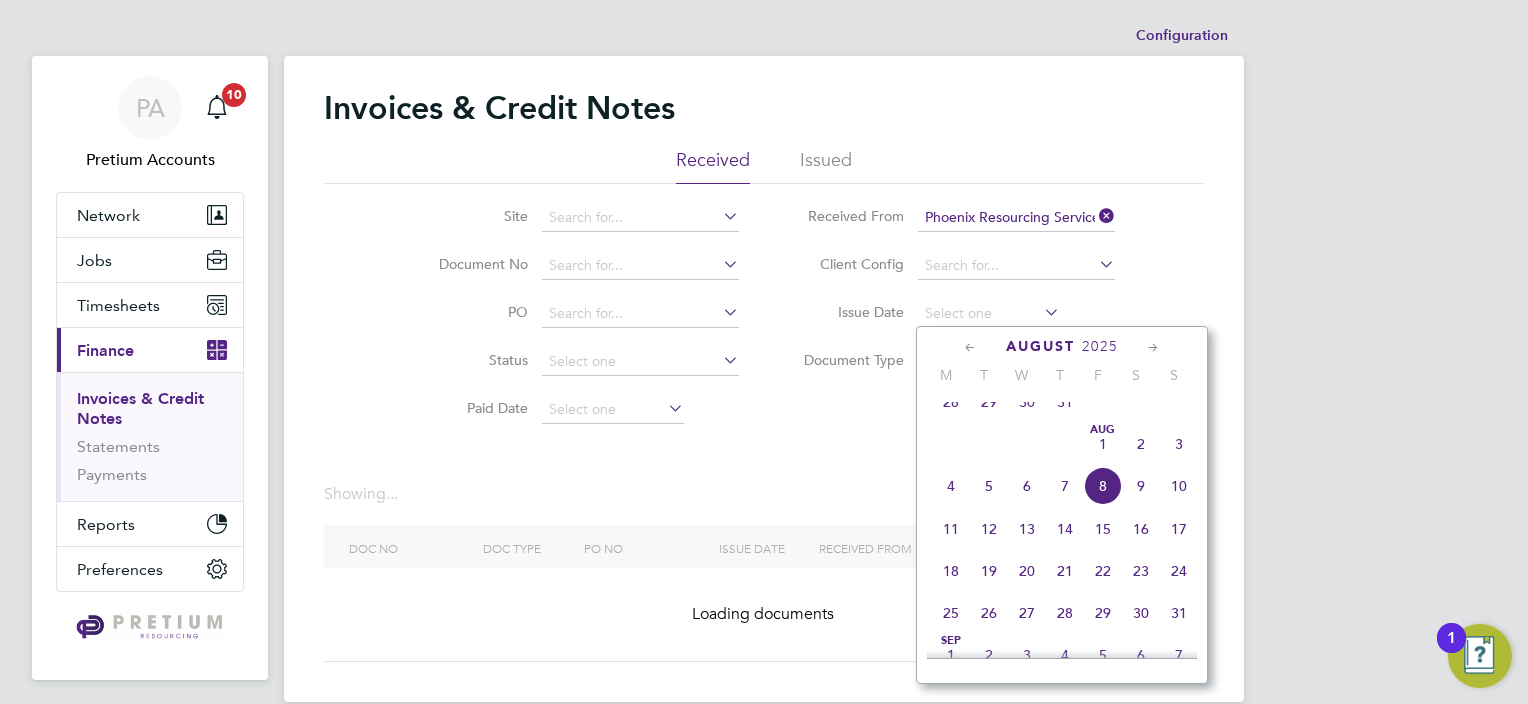 click 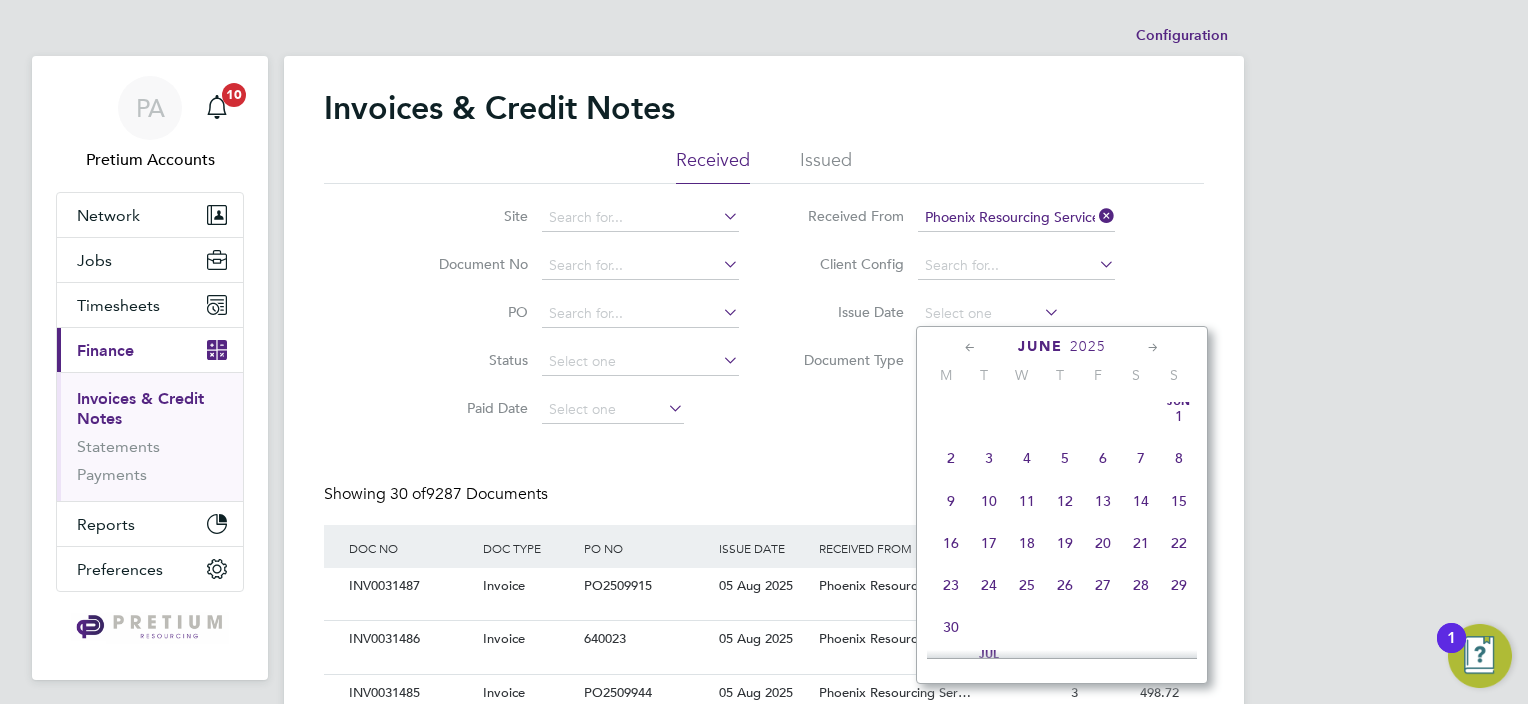 click 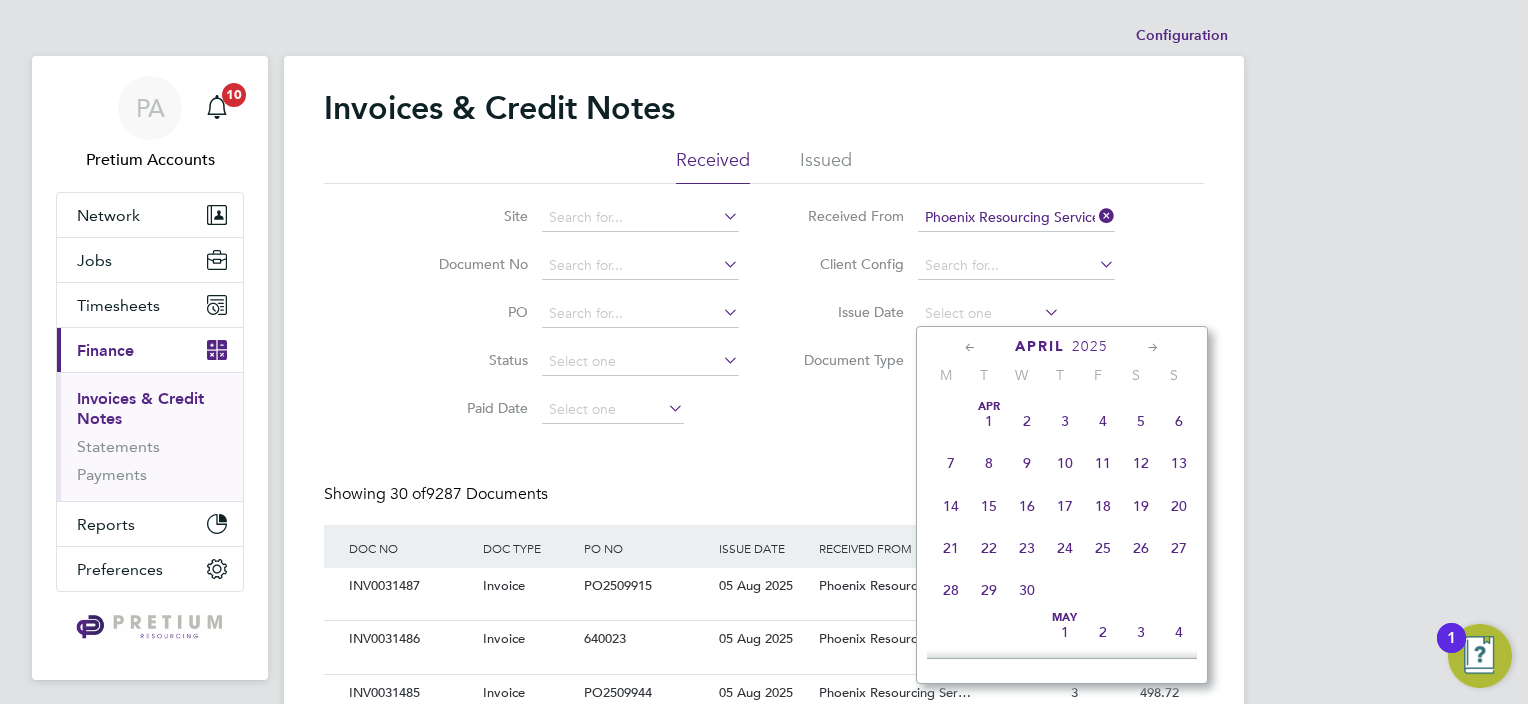 click 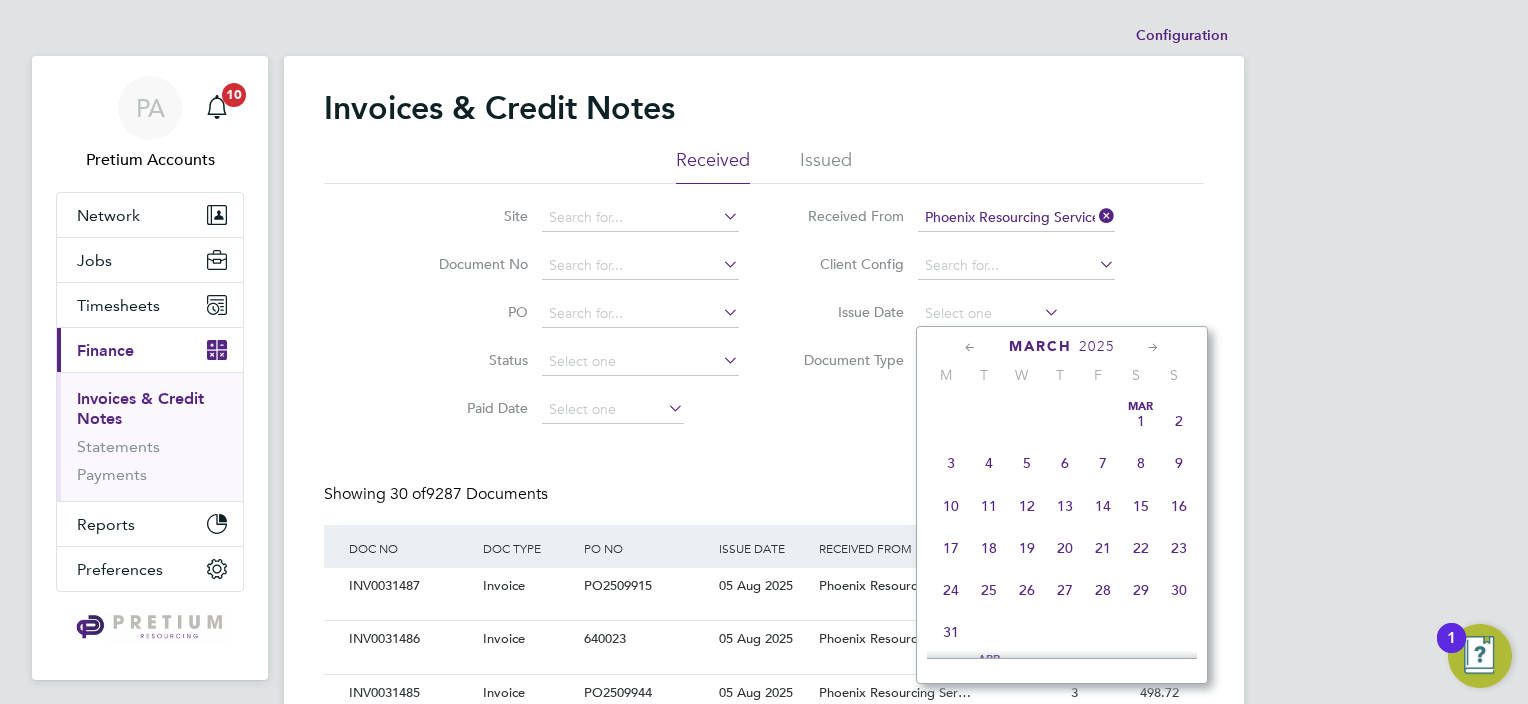 click 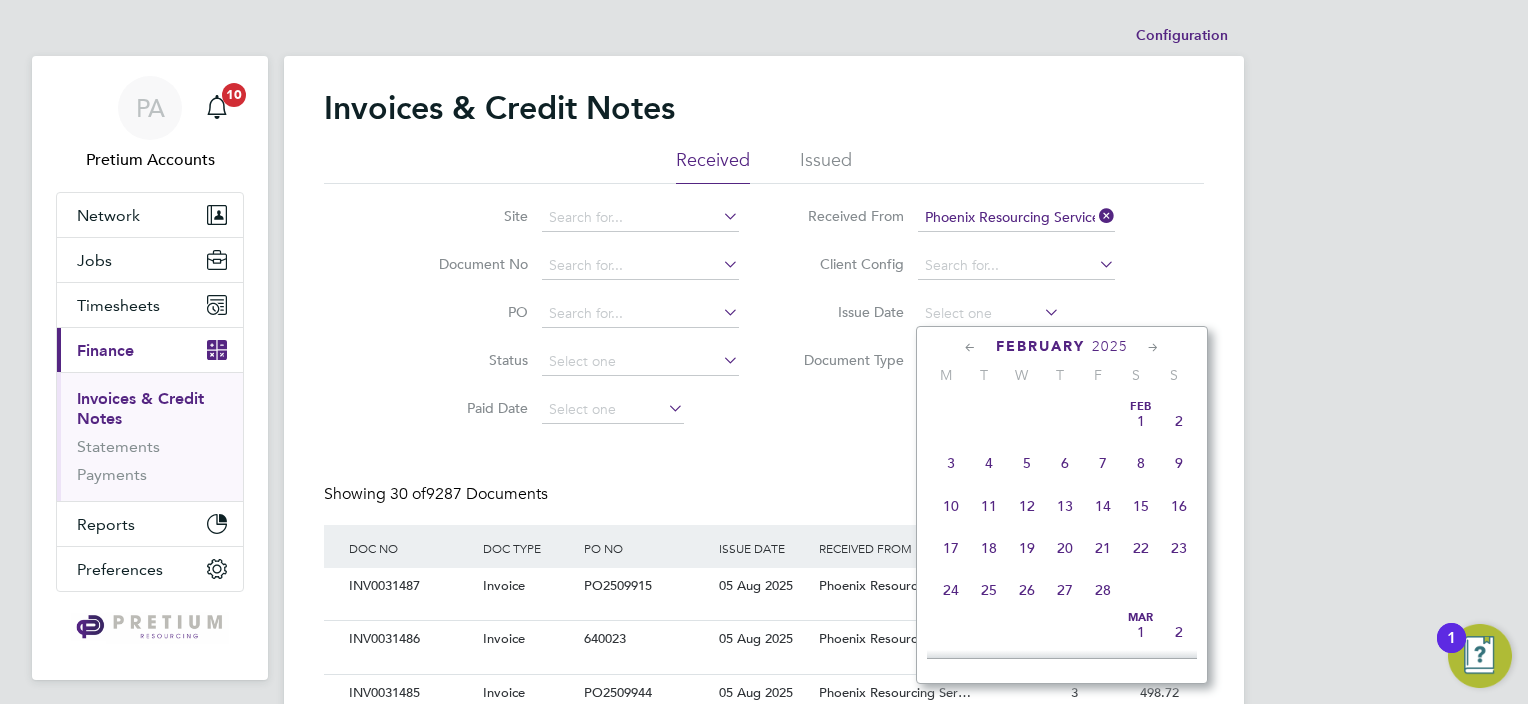 click 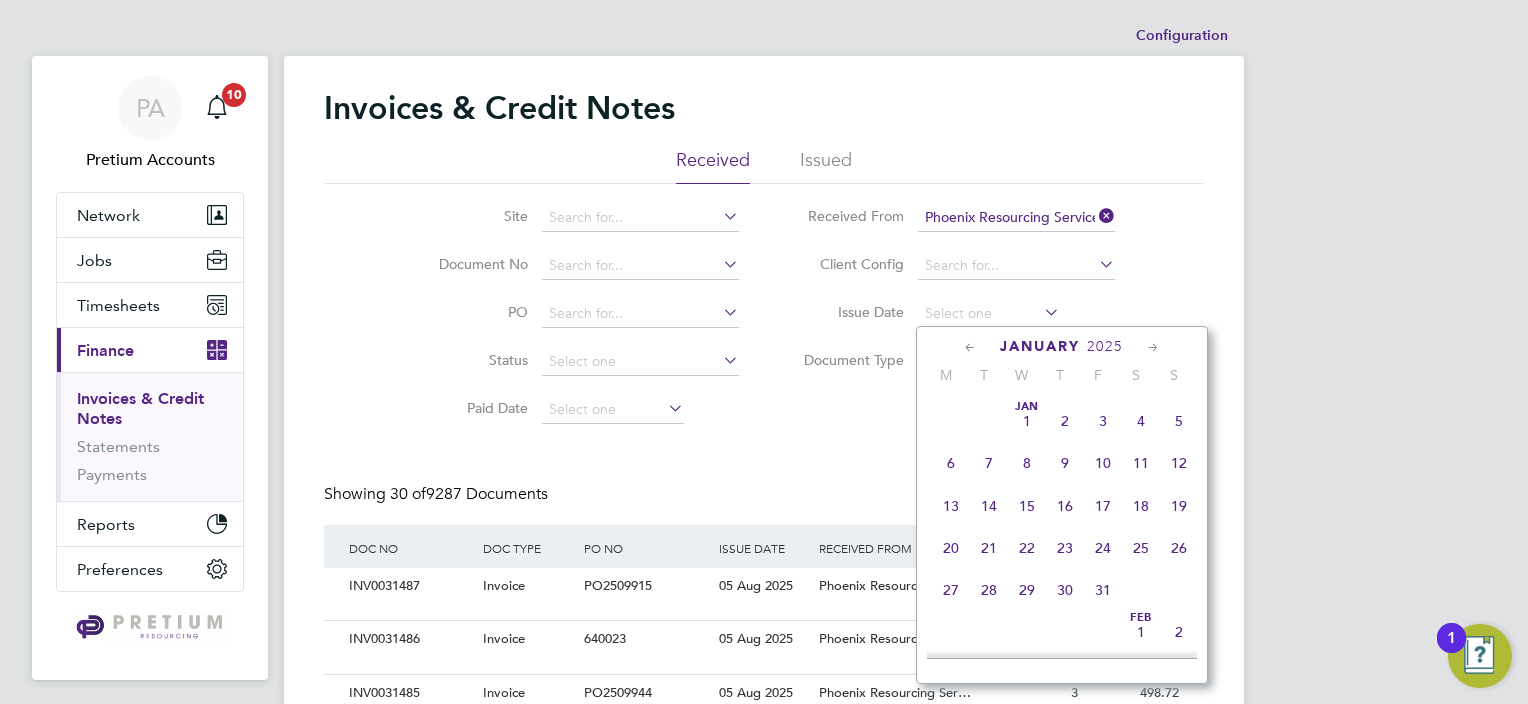 click on "14" 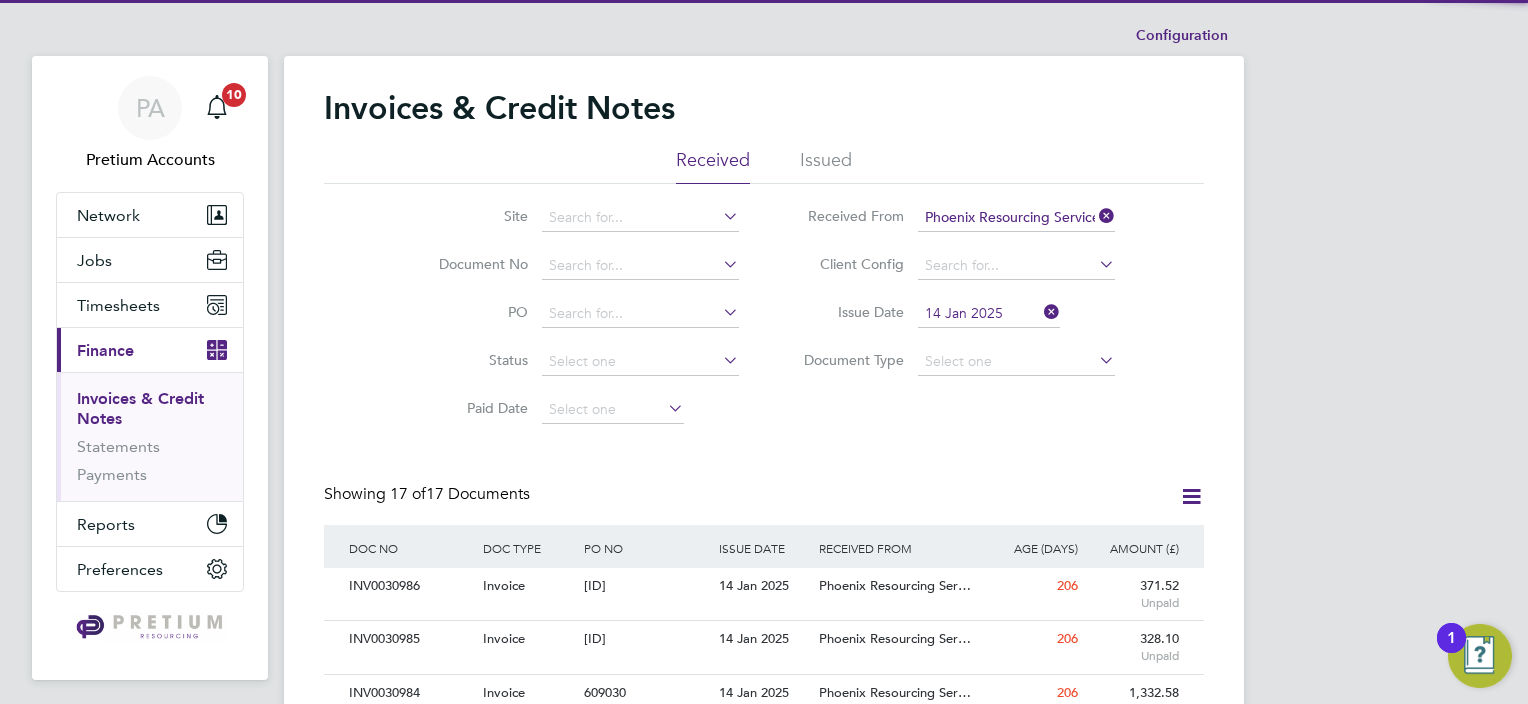 click 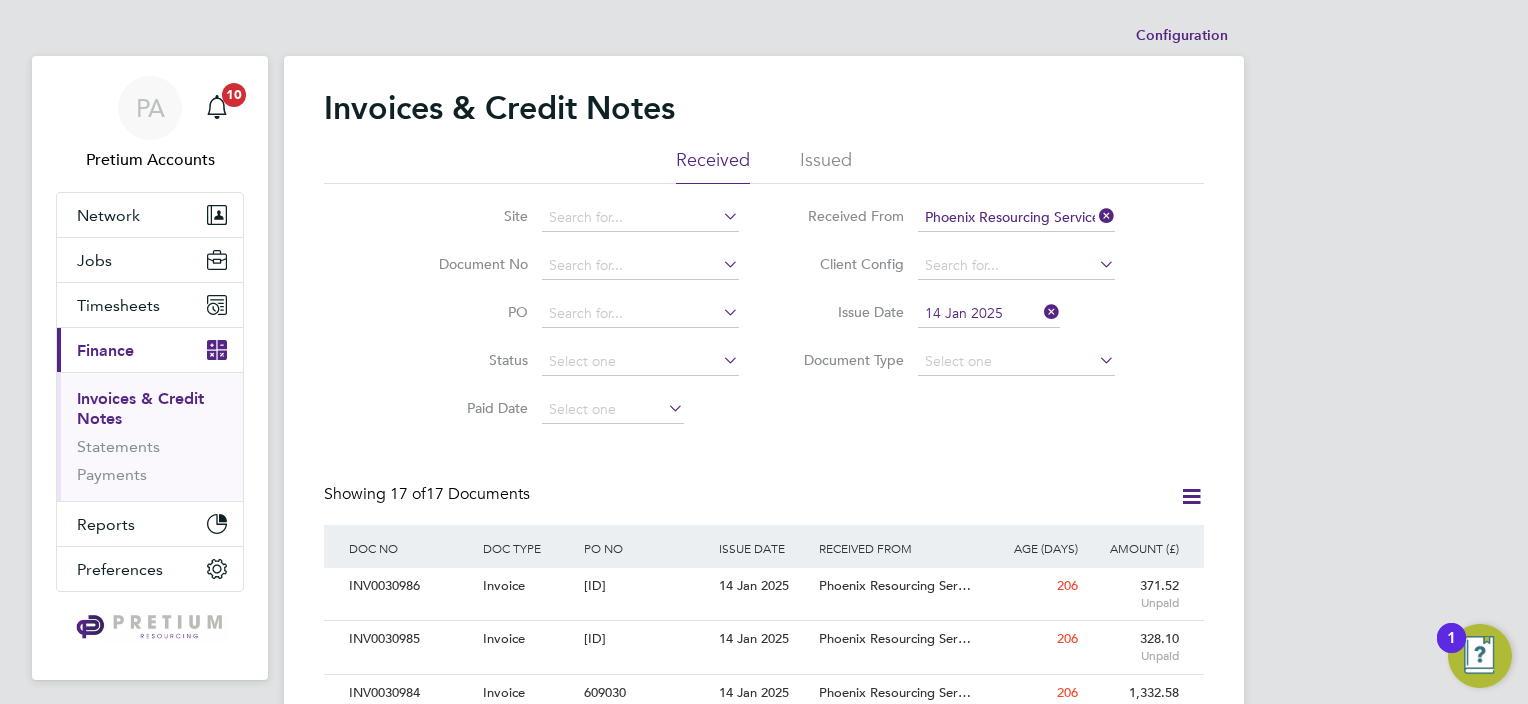 click 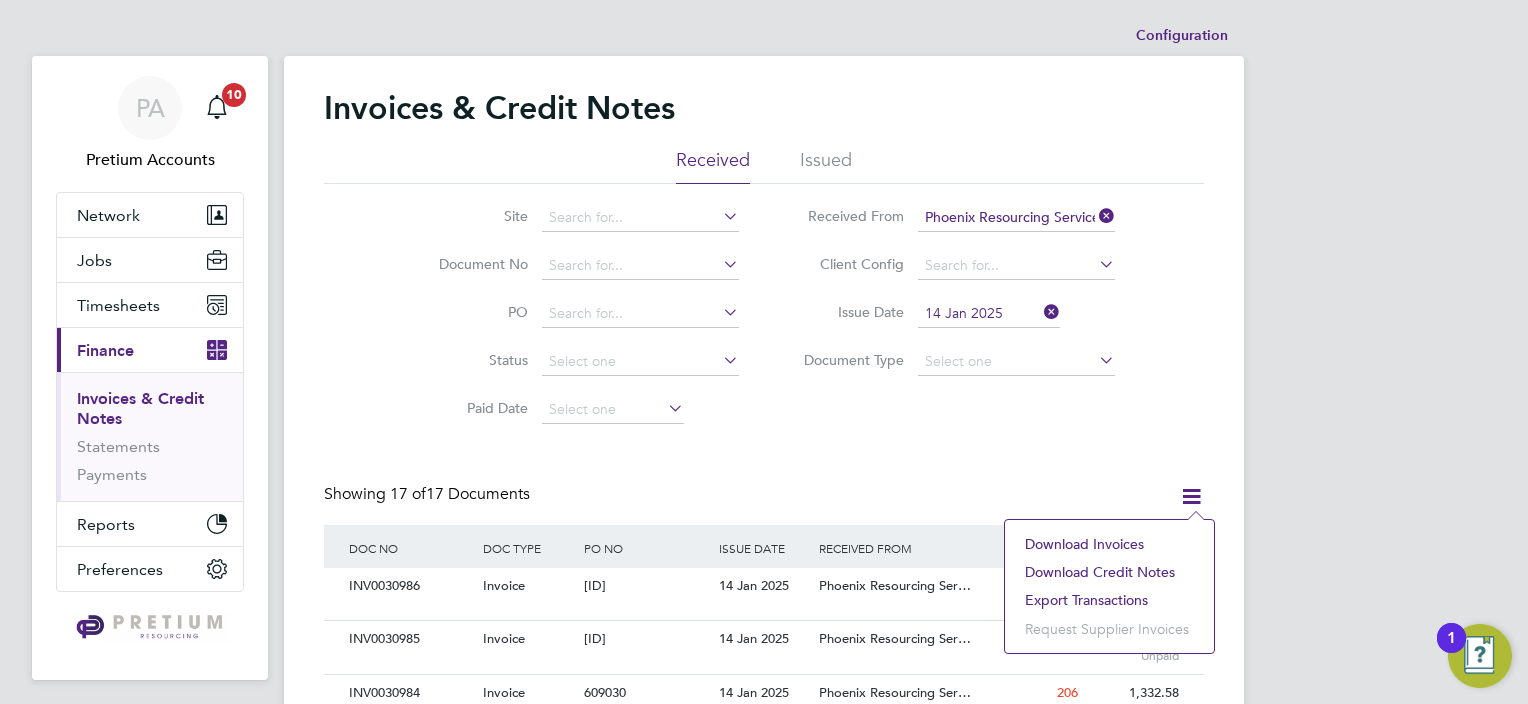 click on "Download invoices" 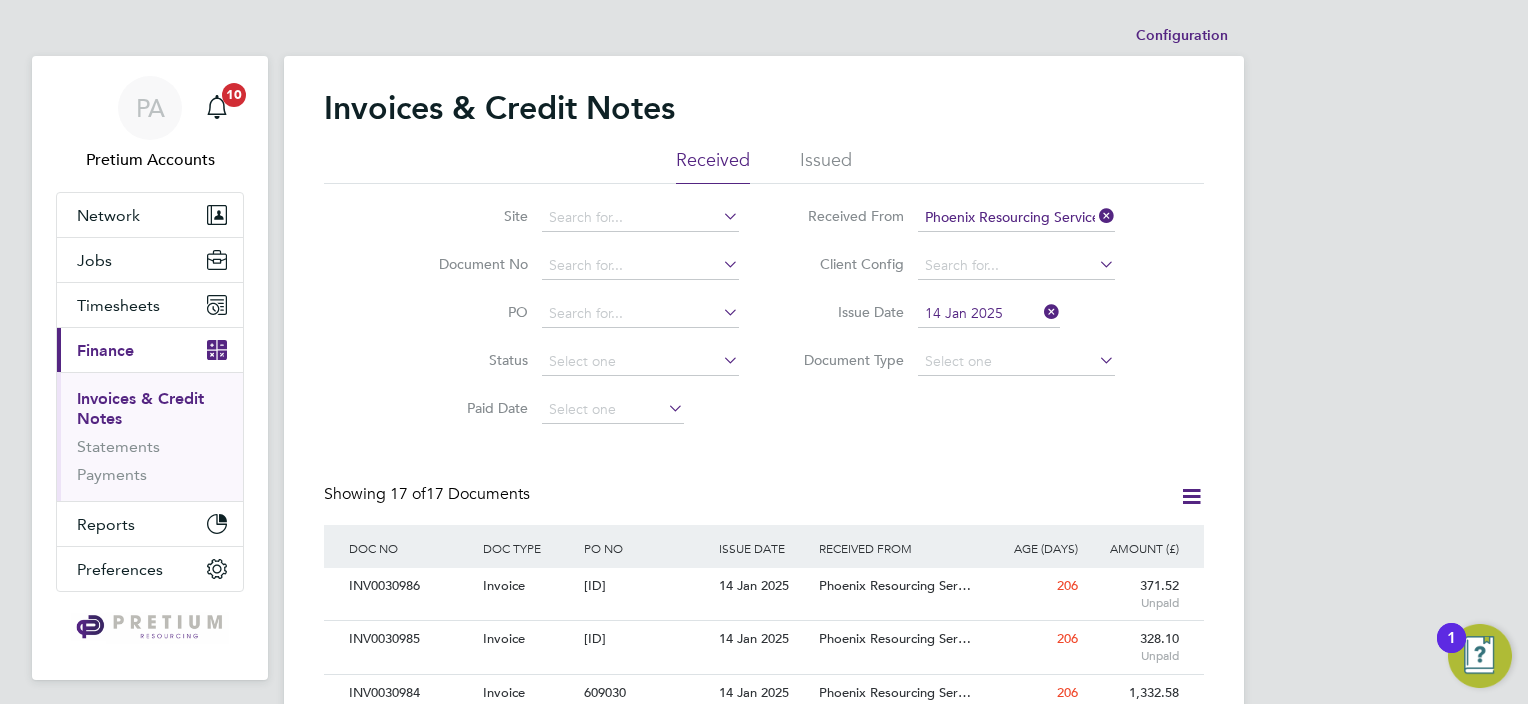click 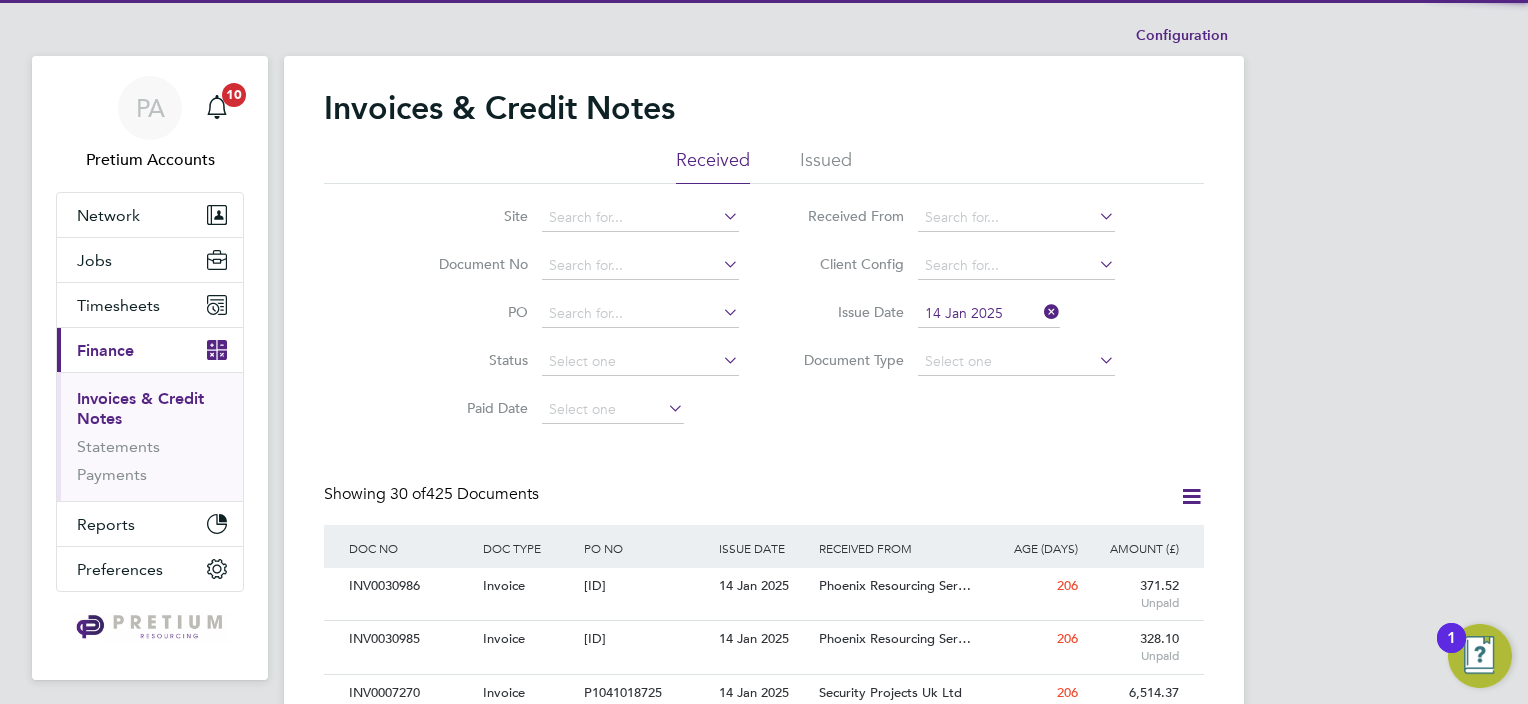 click 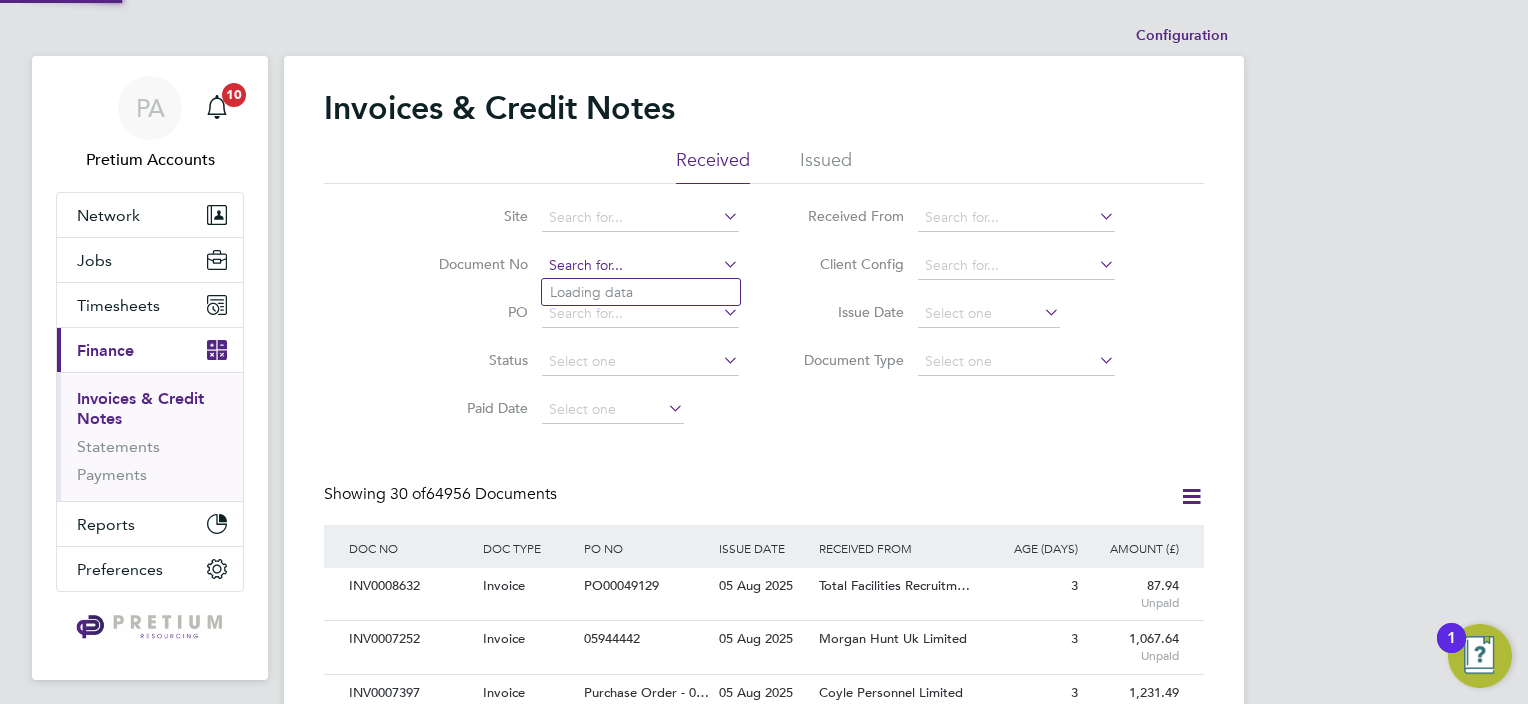 click 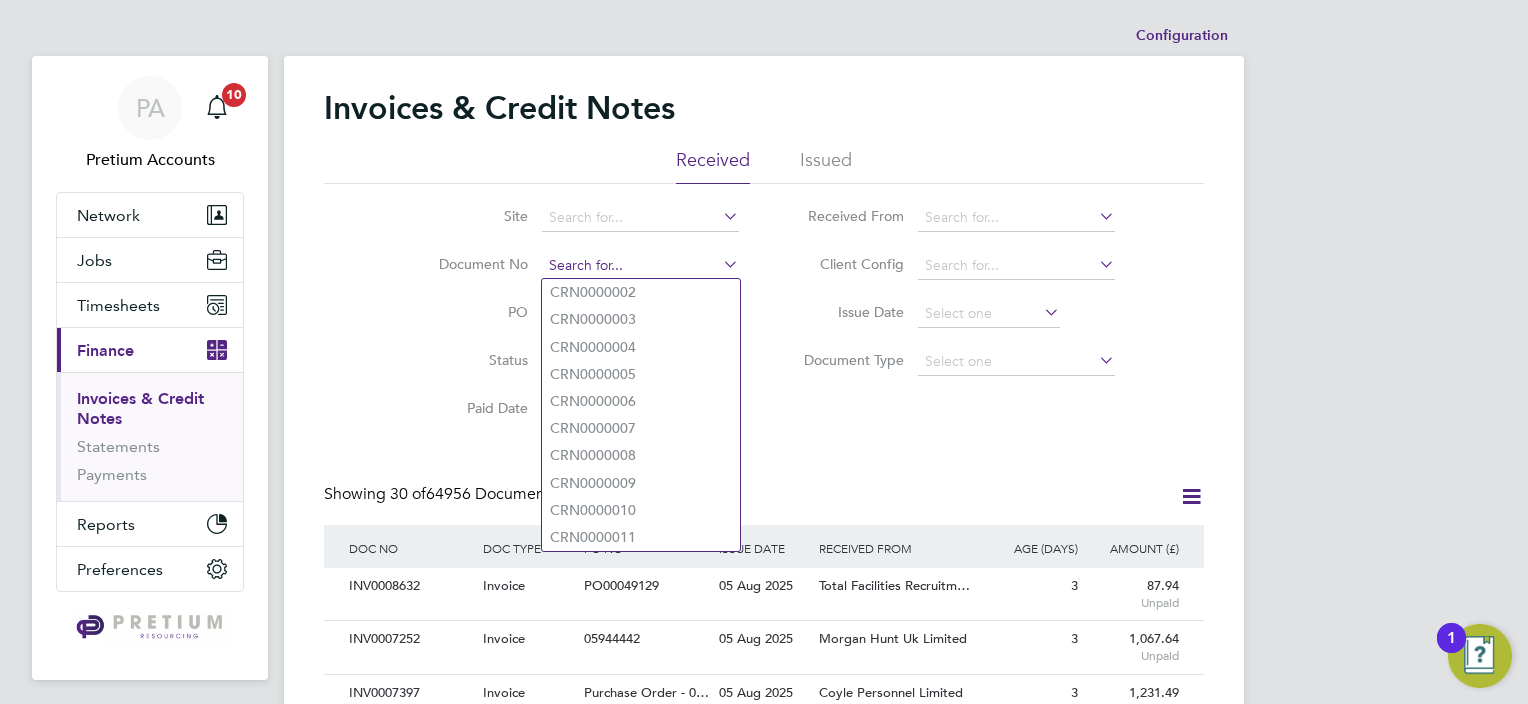 paste on "INV0030958" 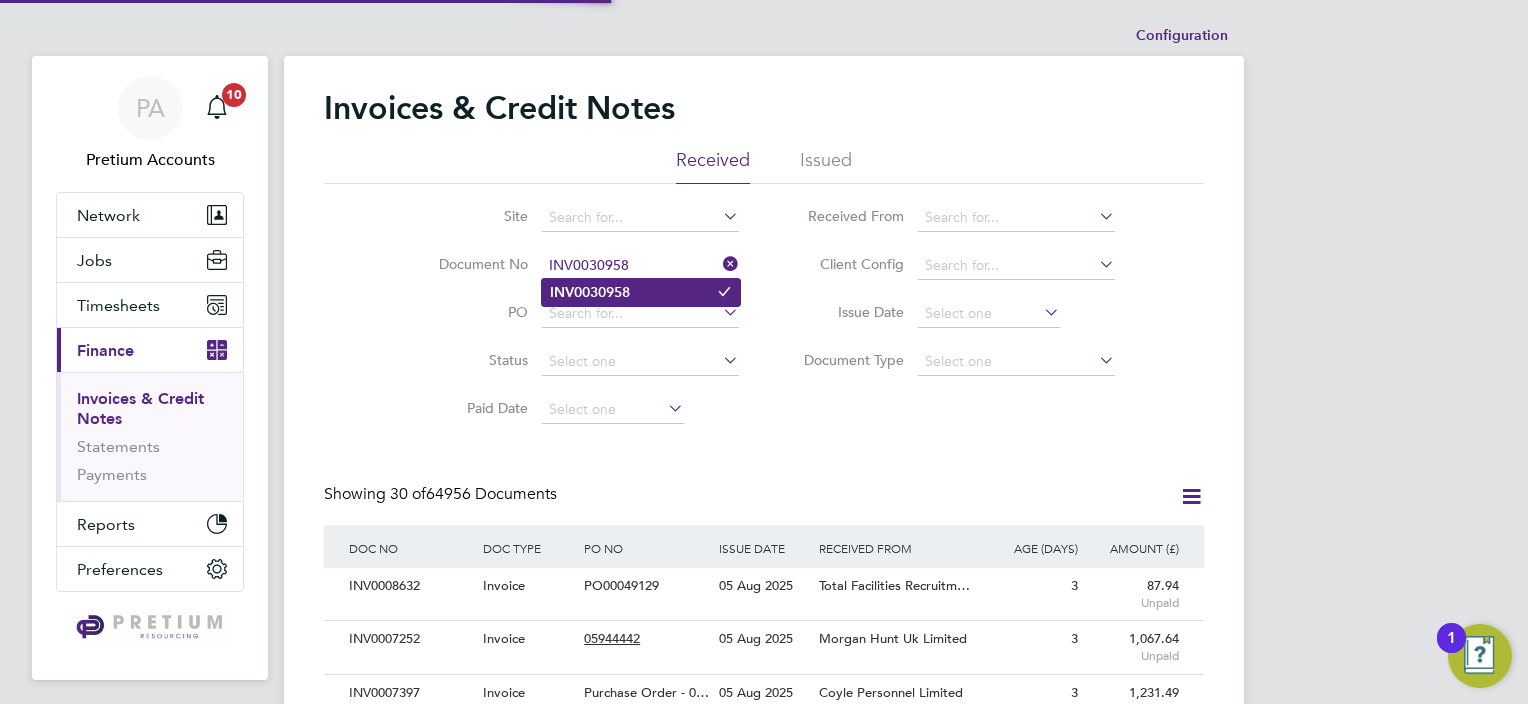 type on "INV0030958" 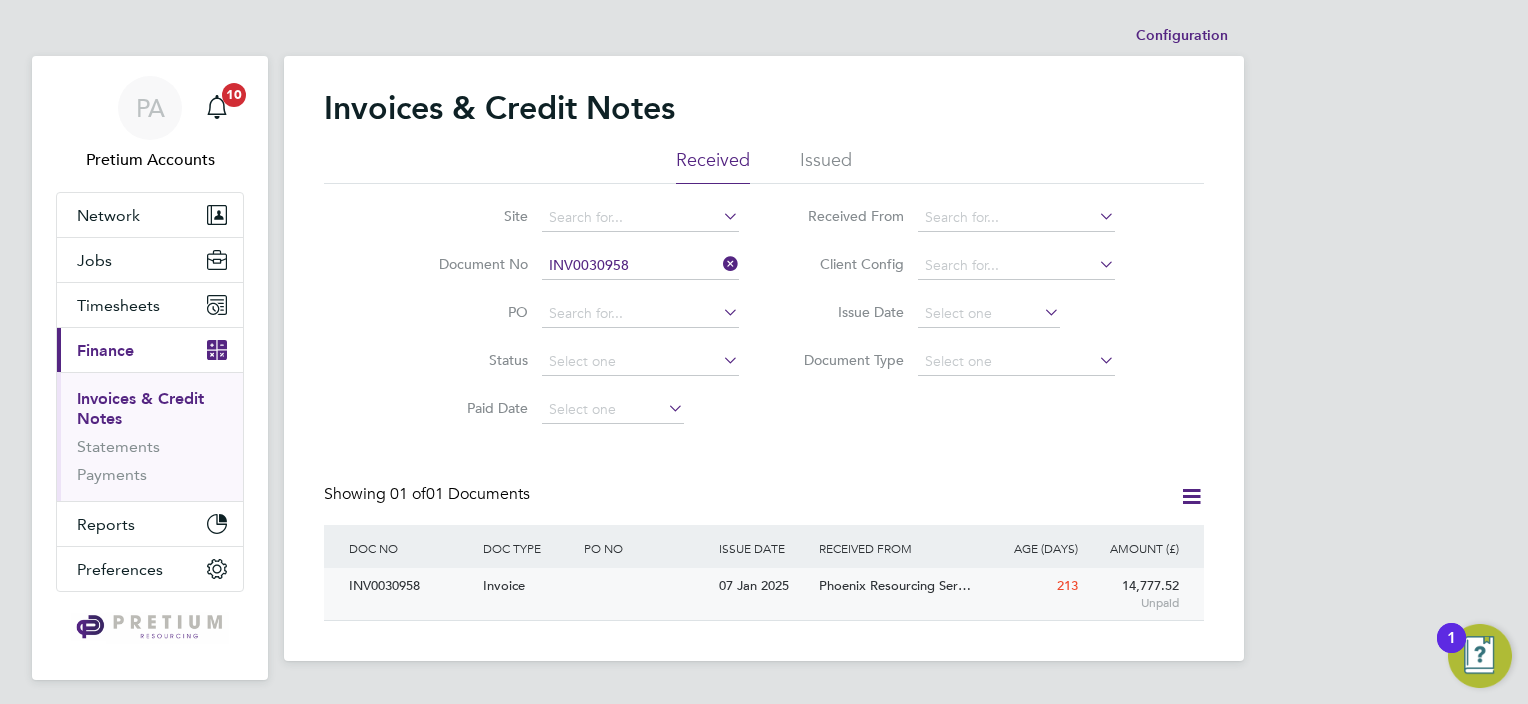 click 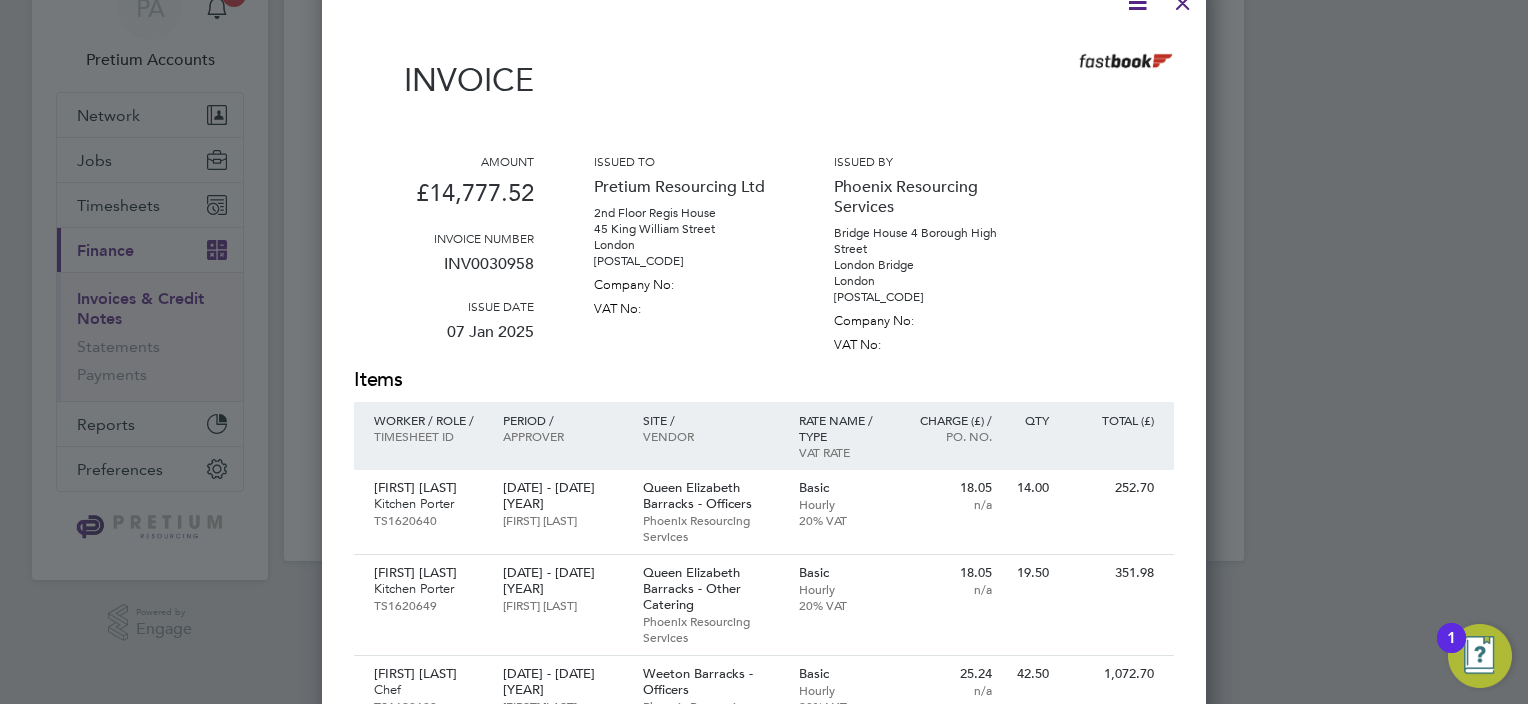 drag, startPoint x: 407, startPoint y: 192, endPoint x: 534, endPoint y: 181, distance: 127.47549 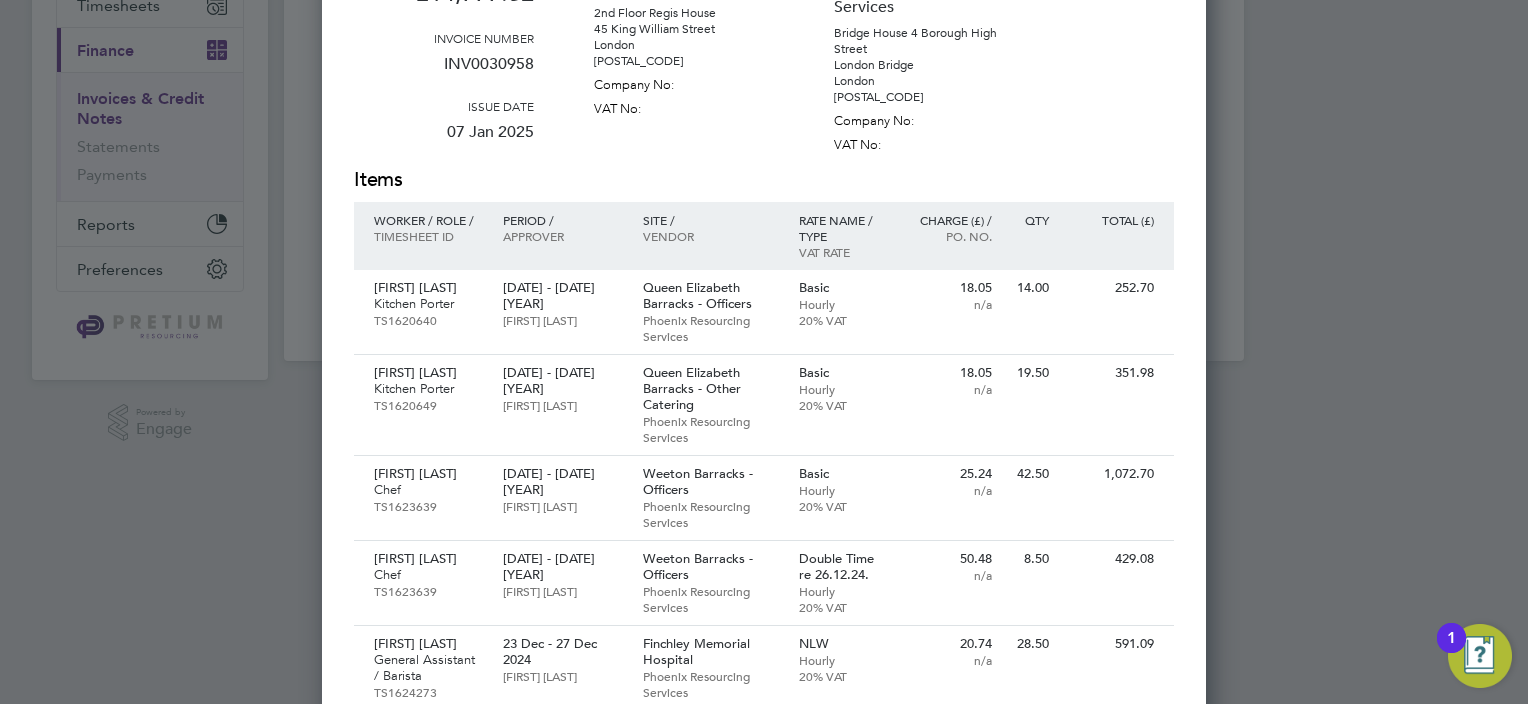 click on "Issued to
Pretium Resourcing Ltd
2nd Floor Regis House
45 King William Street
London
[POSTAL_CODE]
Company No:  10843920
VAT No:  274961075" at bounding box center [684, 59] 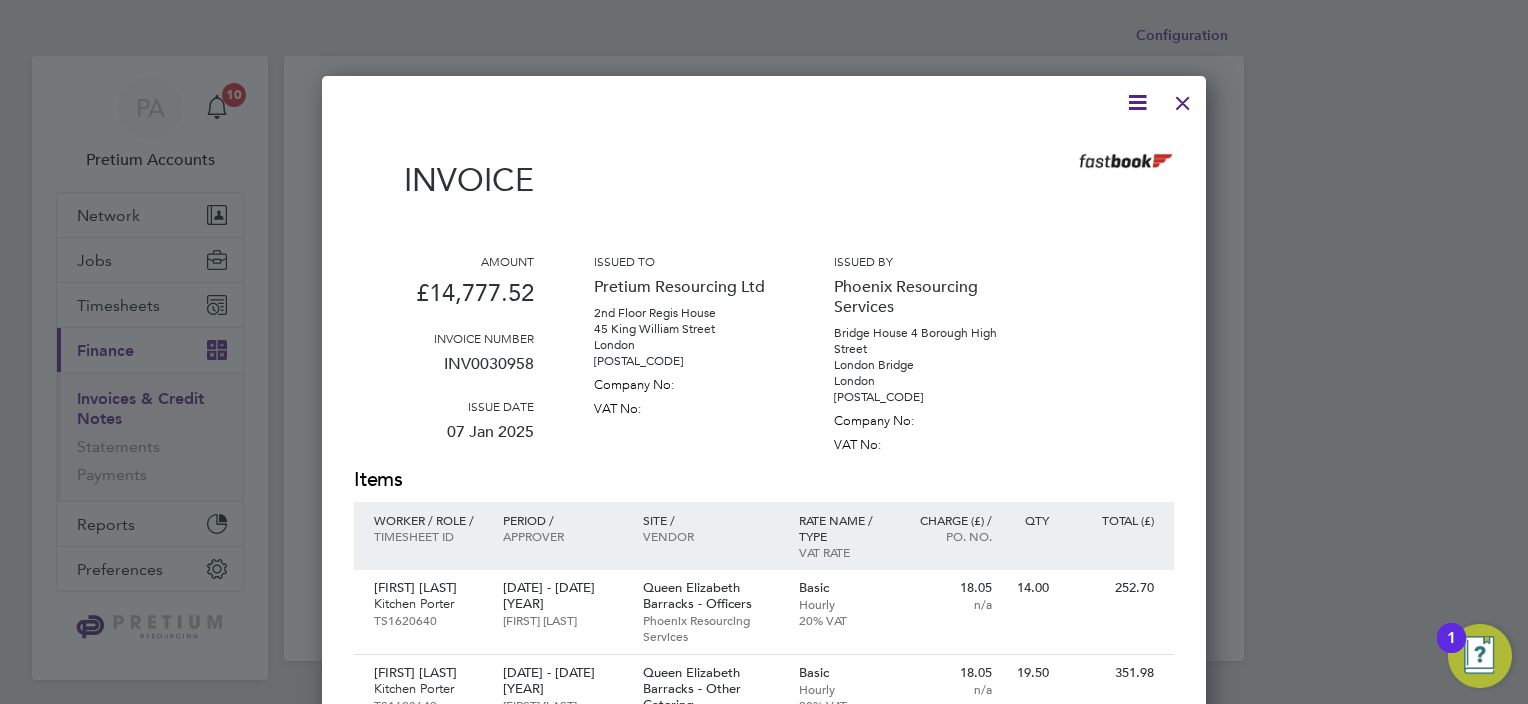 click at bounding box center [1137, 102] 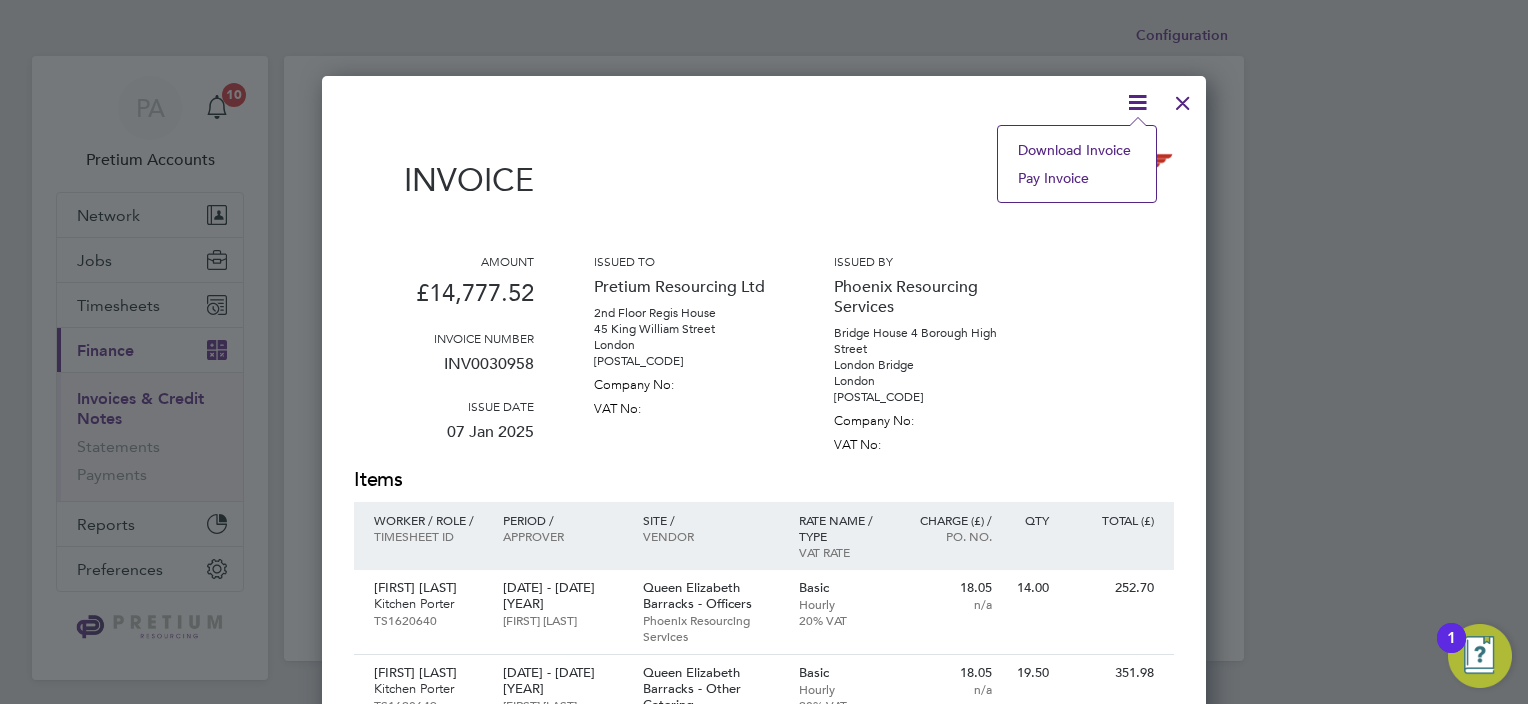 click on "Download Invoice" 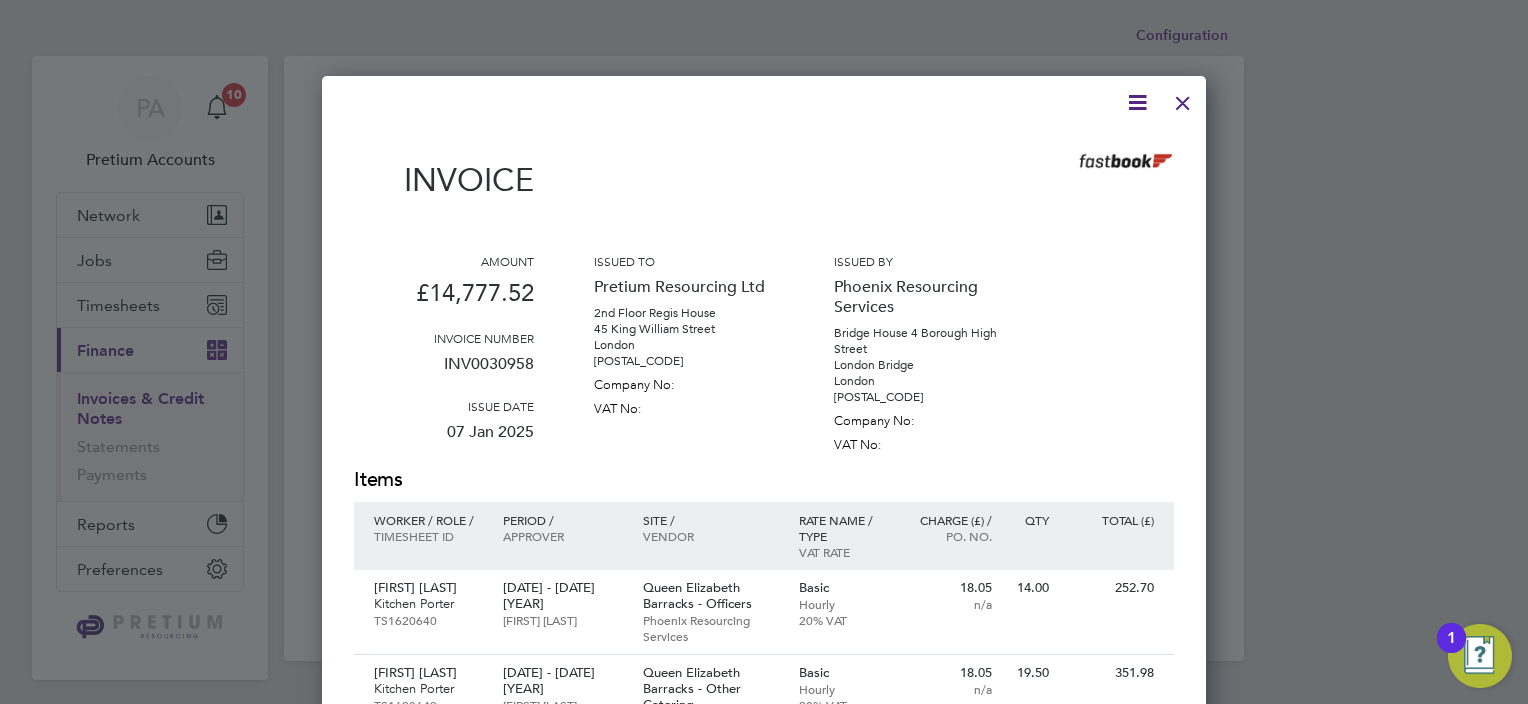 click on "Invoice
Amount
£14,777.52
Invoice number
INV0030958
Issue date
07 Jan 2025
Issued to
Pretium Resourcing Ltd
2nd Floor Regis House
45 King William Street
London
EC4R 9AN
Company No:  10843920
VAT No:  814605250
Issued by
Phoenix Resourcing Services
Bridge House 4 Borough High Street
London Bridge
London
SE1 9QR
Company No:  04401459
VAT No:  814605250
Items
Worker / Role /
QTY" at bounding box center [764, 1578] 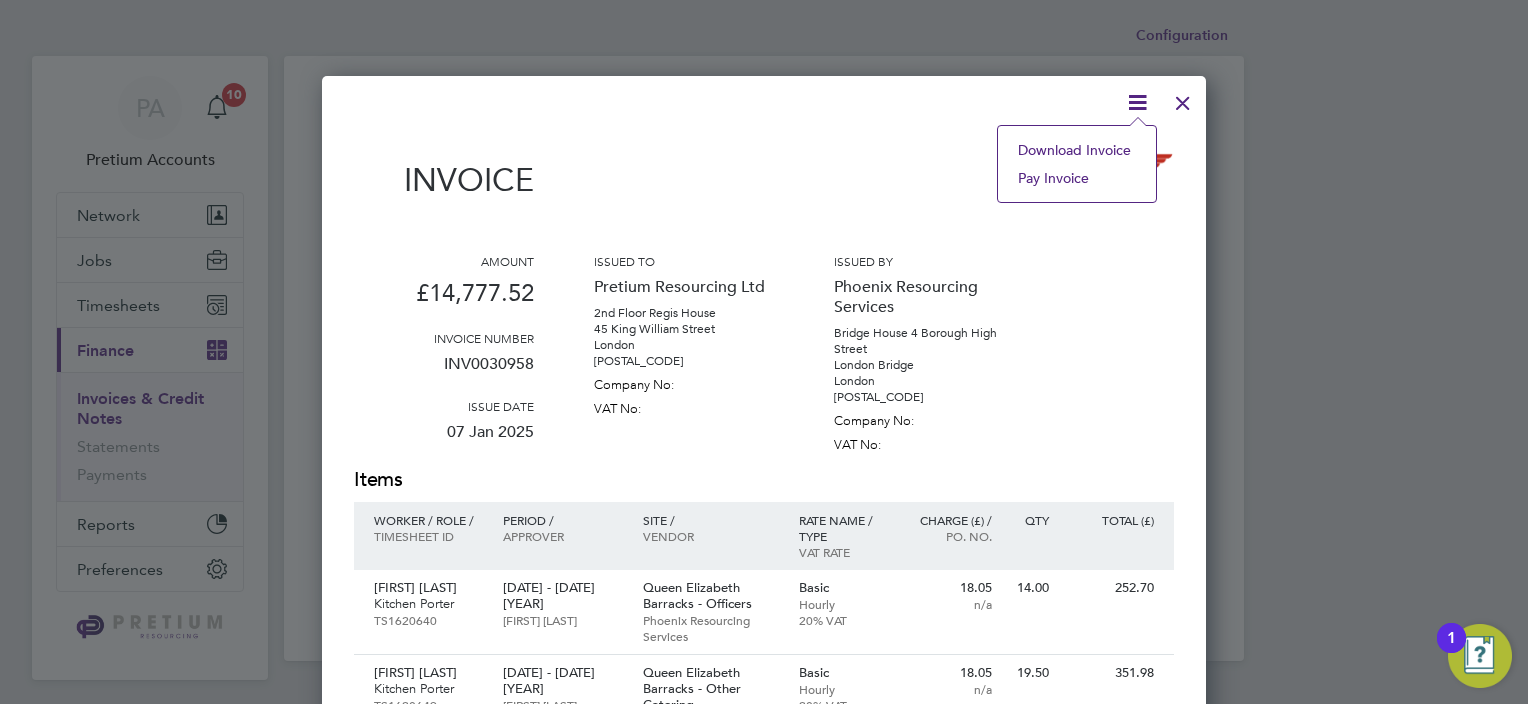 click on "Invoice" at bounding box center [764, 175] 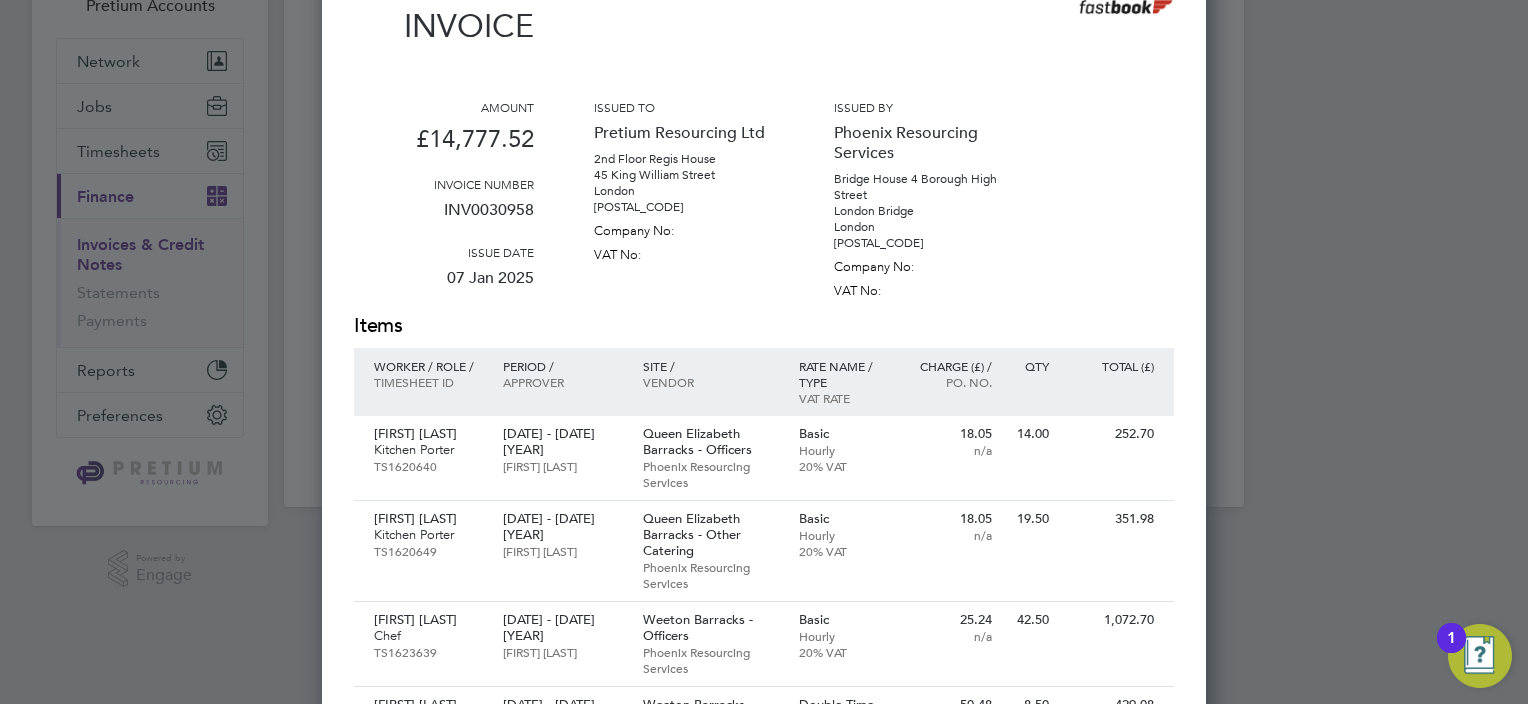 scroll, scrollTop: 0, scrollLeft: 0, axis: both 